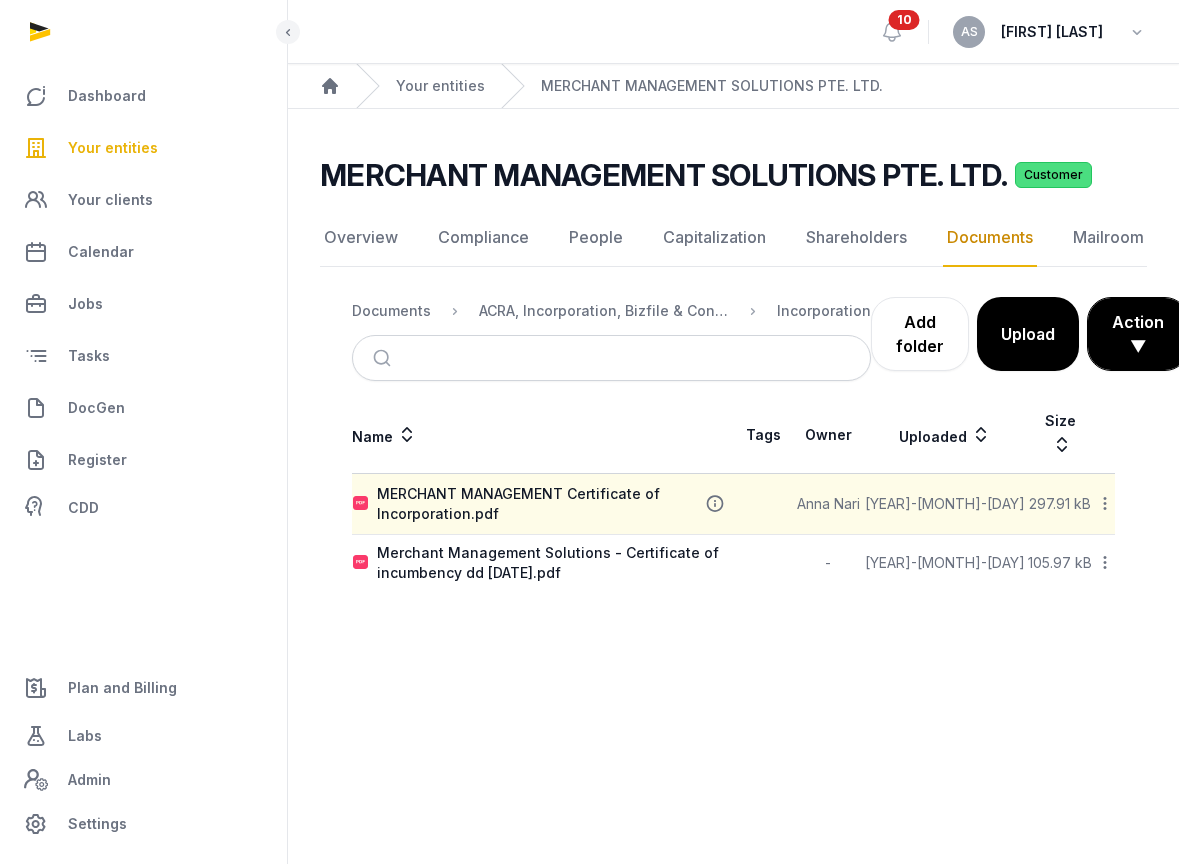 scroll, scrollTop: 0, scrollLeft: 0, axis: both 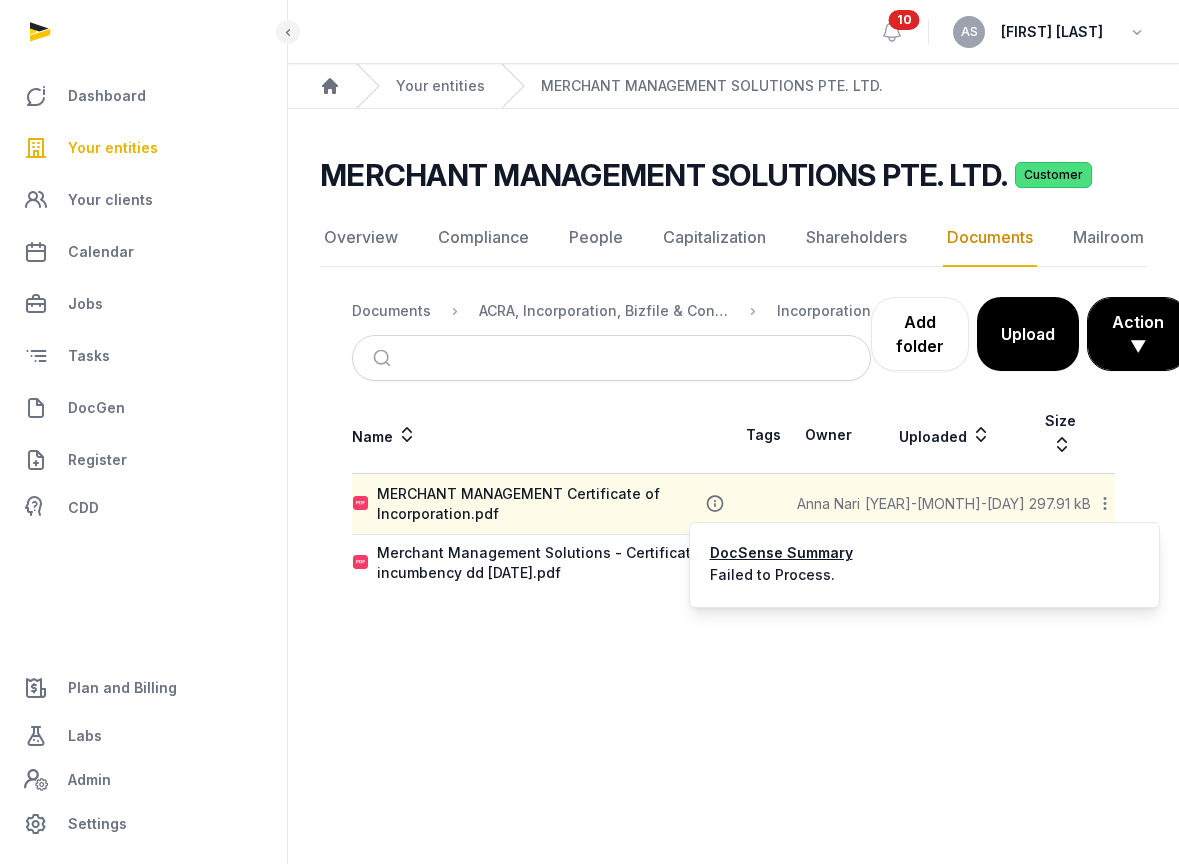 click at bounding box center [715, 504] 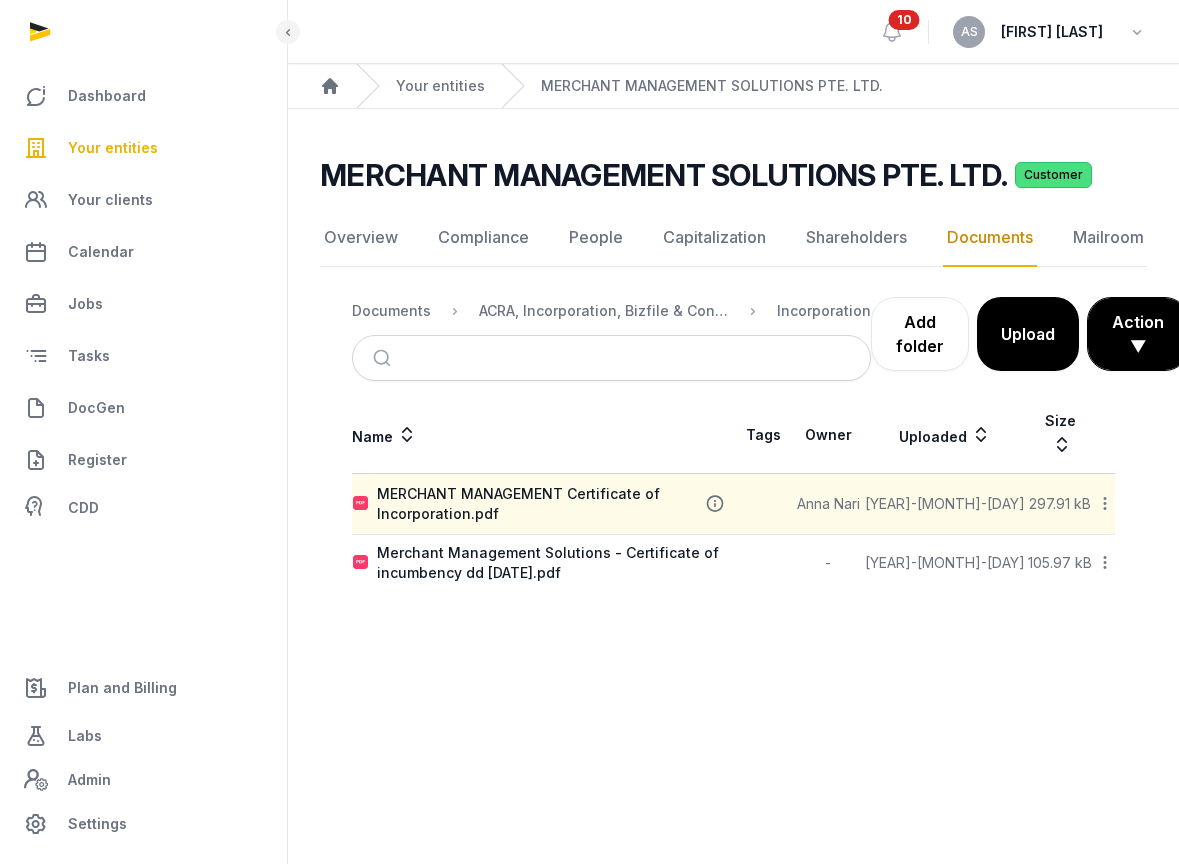 click on "Download   Edit properties   Change owner   Copy link   Move   Copy & Move   Delete" at bounding box center (1105, 504) 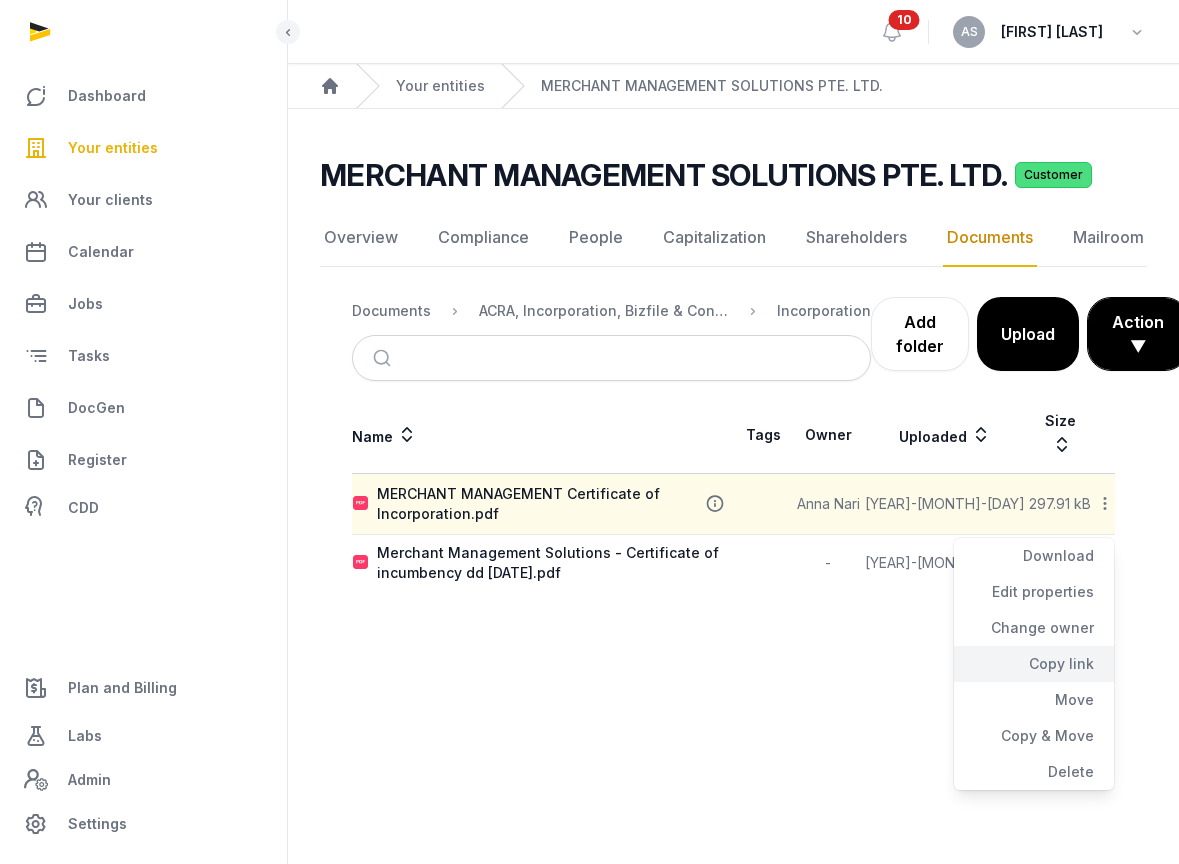 click on "Copy link" 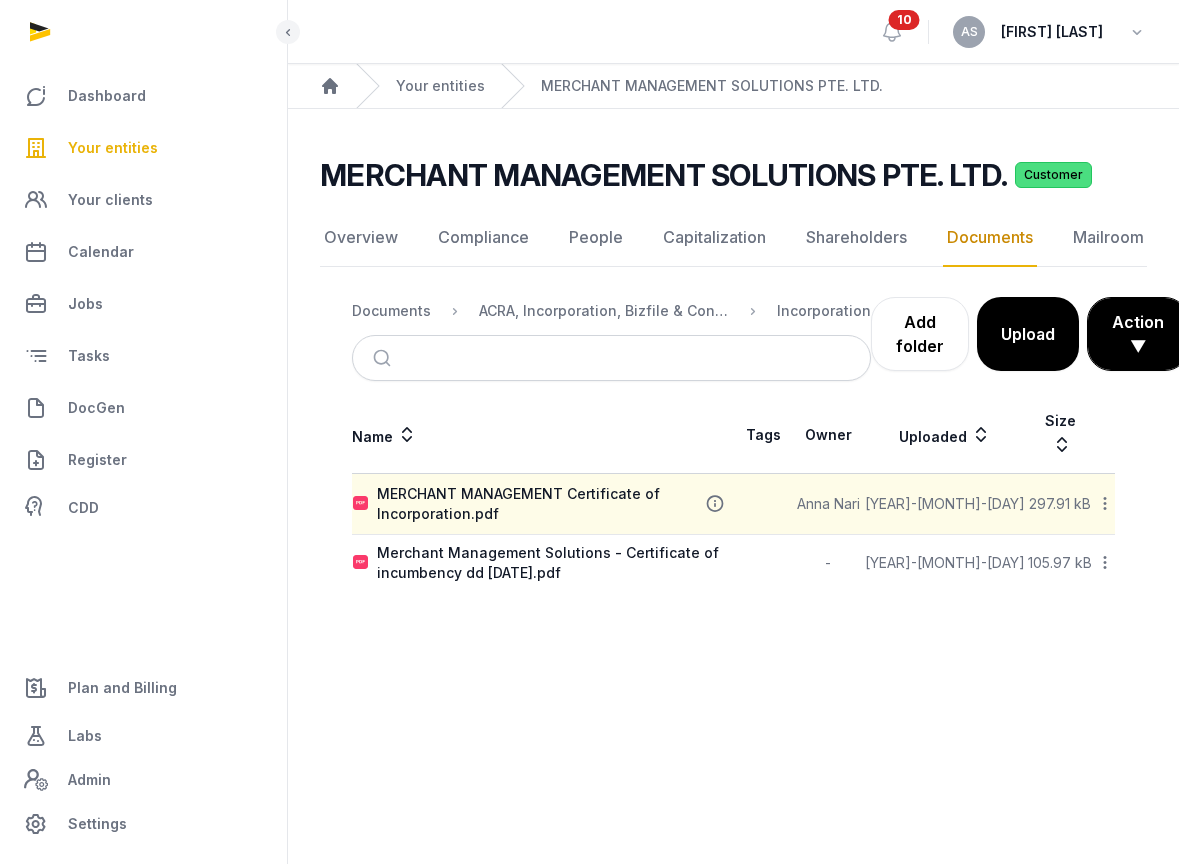 click 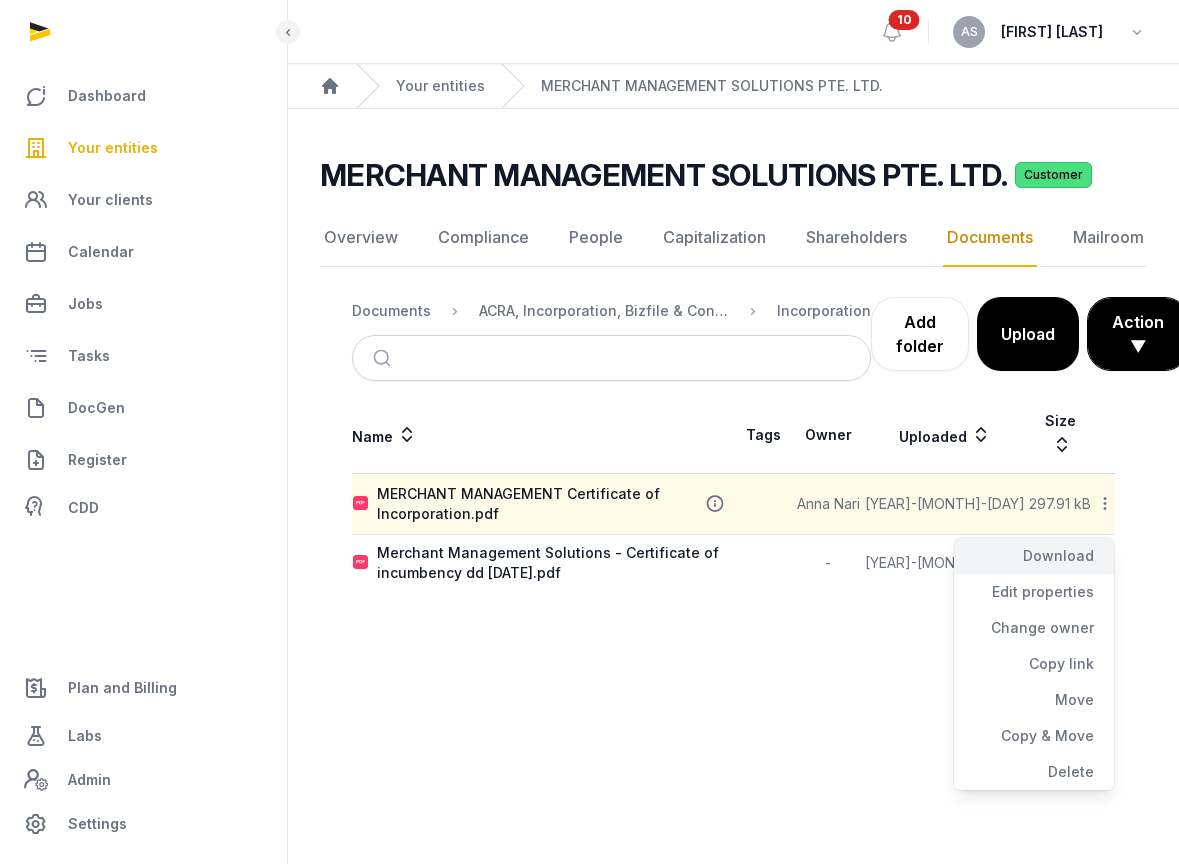 click on "Download" 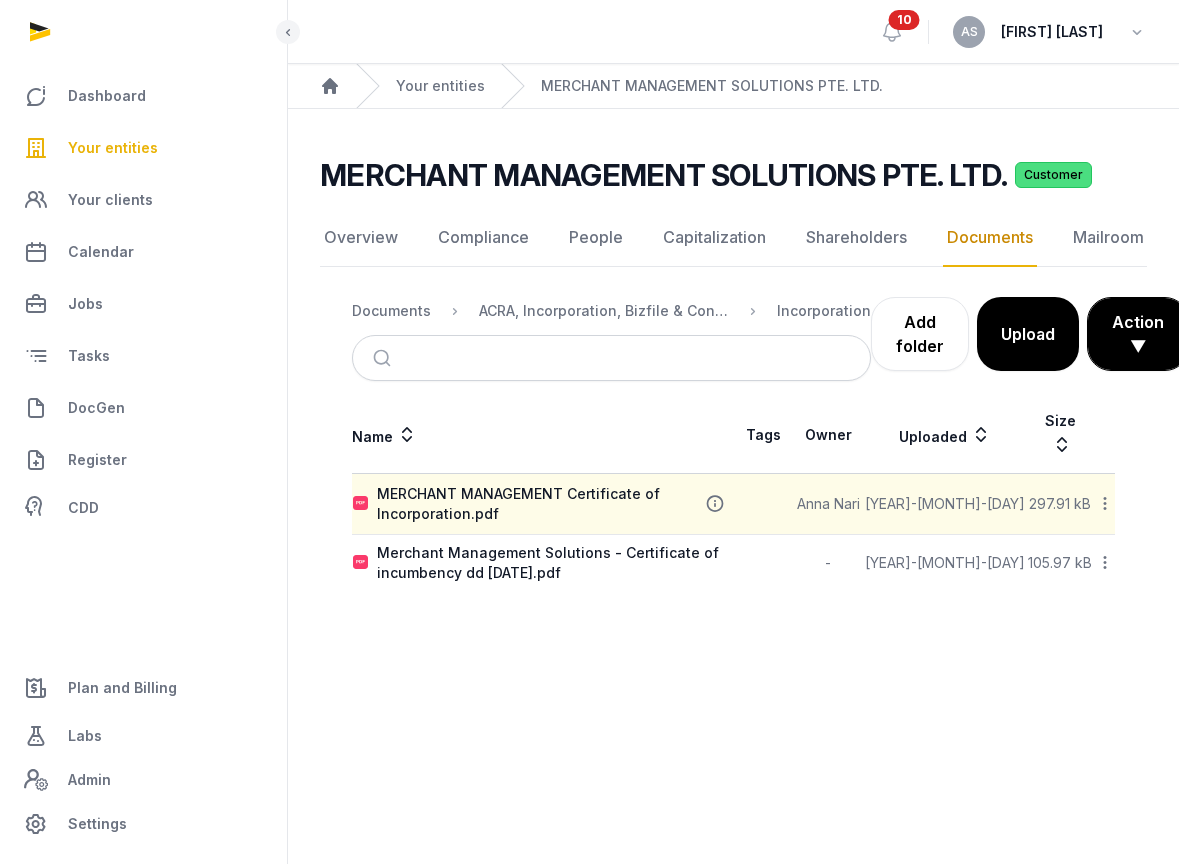 click on "Your entities" at bounding box center [113, 148] 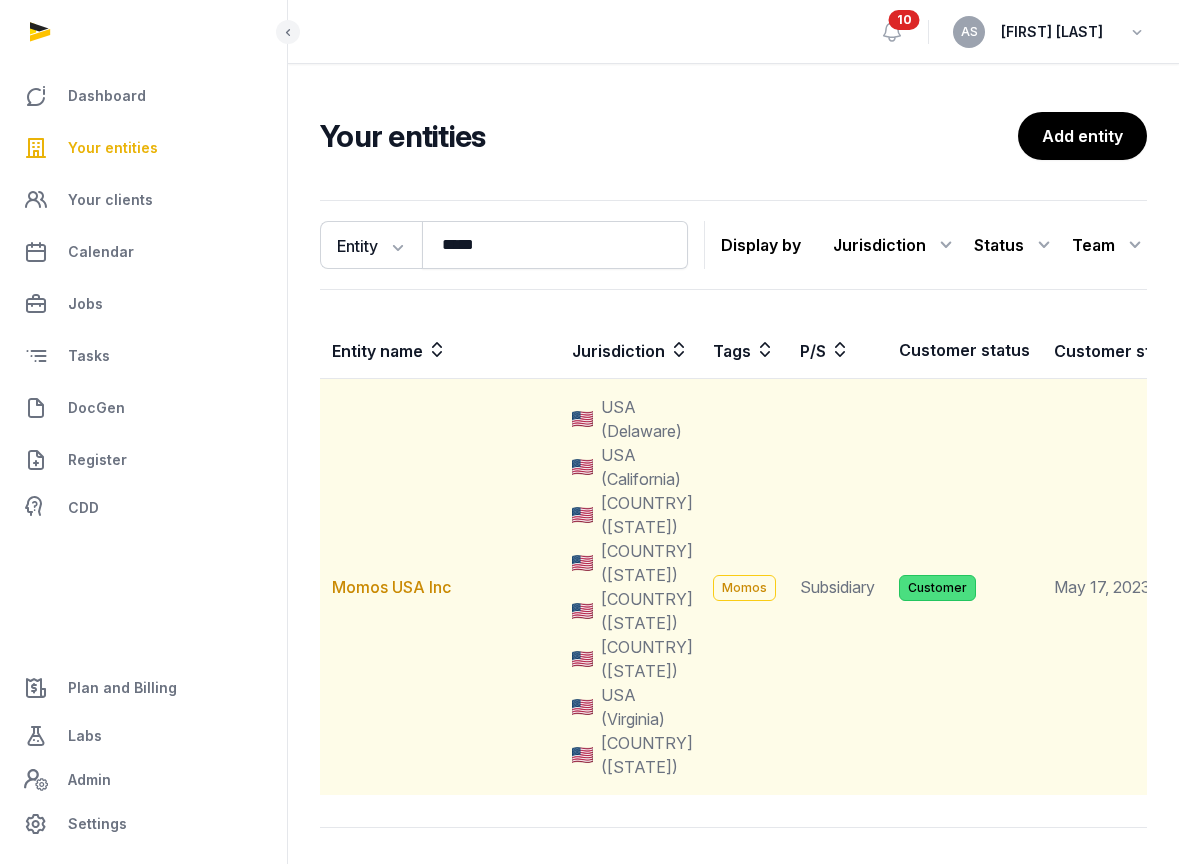 scroll, scrollTop: 112, scrollLeft: 0, axis: vertical 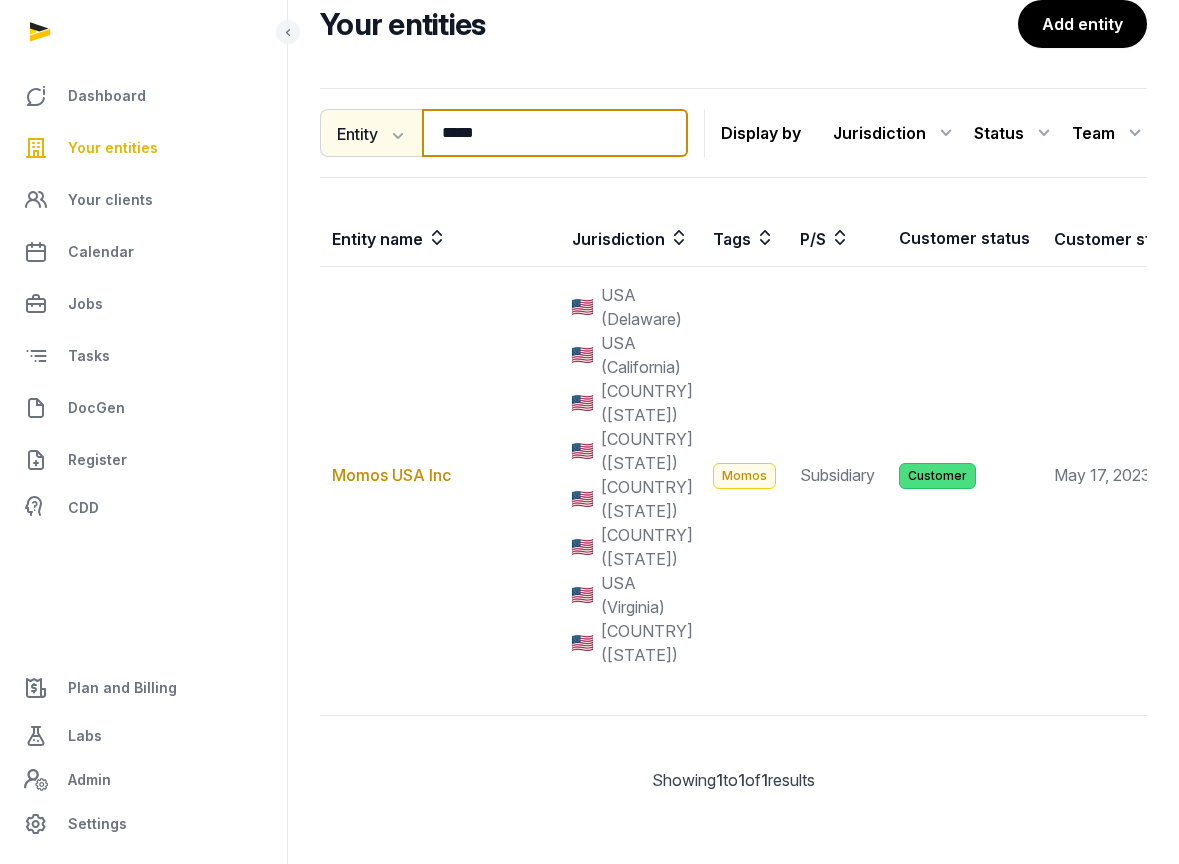 drag, startPoint x: 527, startPoint y: 123, endPoint x: 412, endPoint y: 120, distance: 115.03912 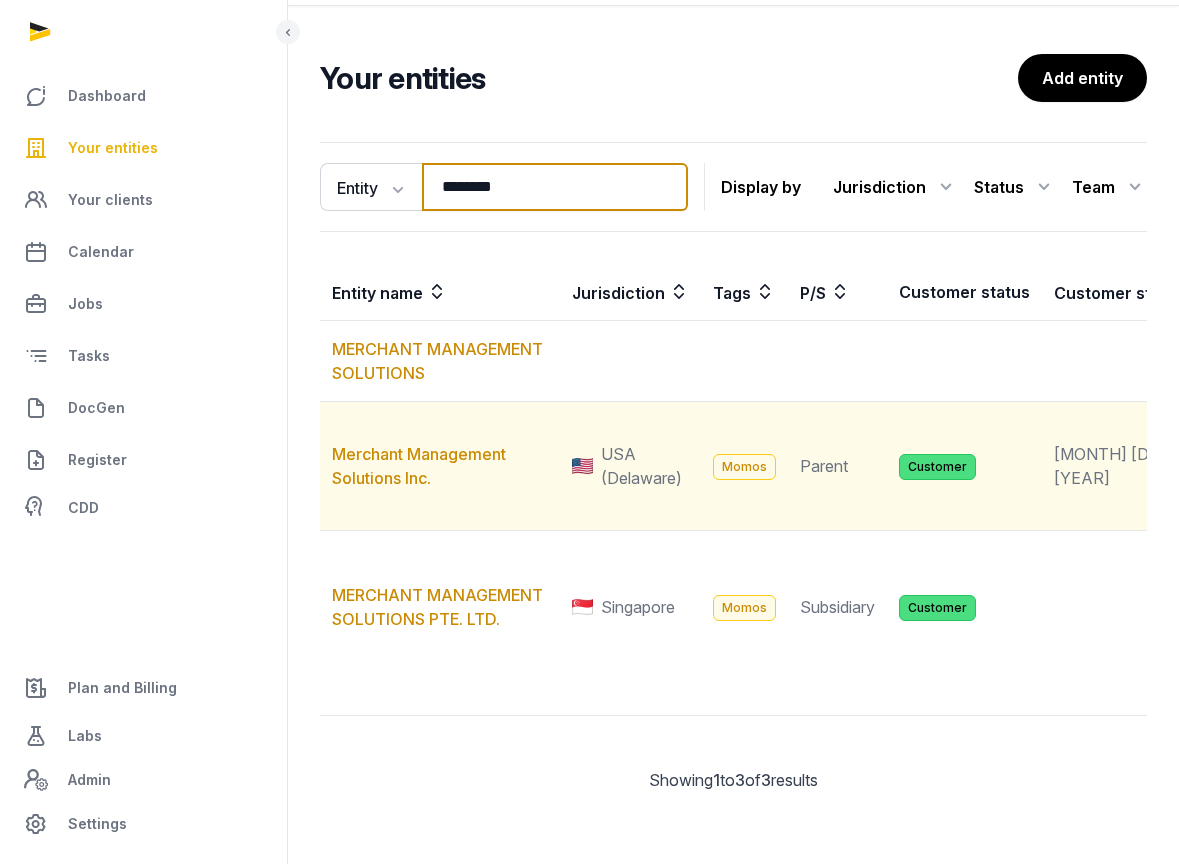 scroll, scrollTop: 178, scrollLeft: 0, axis: vertical 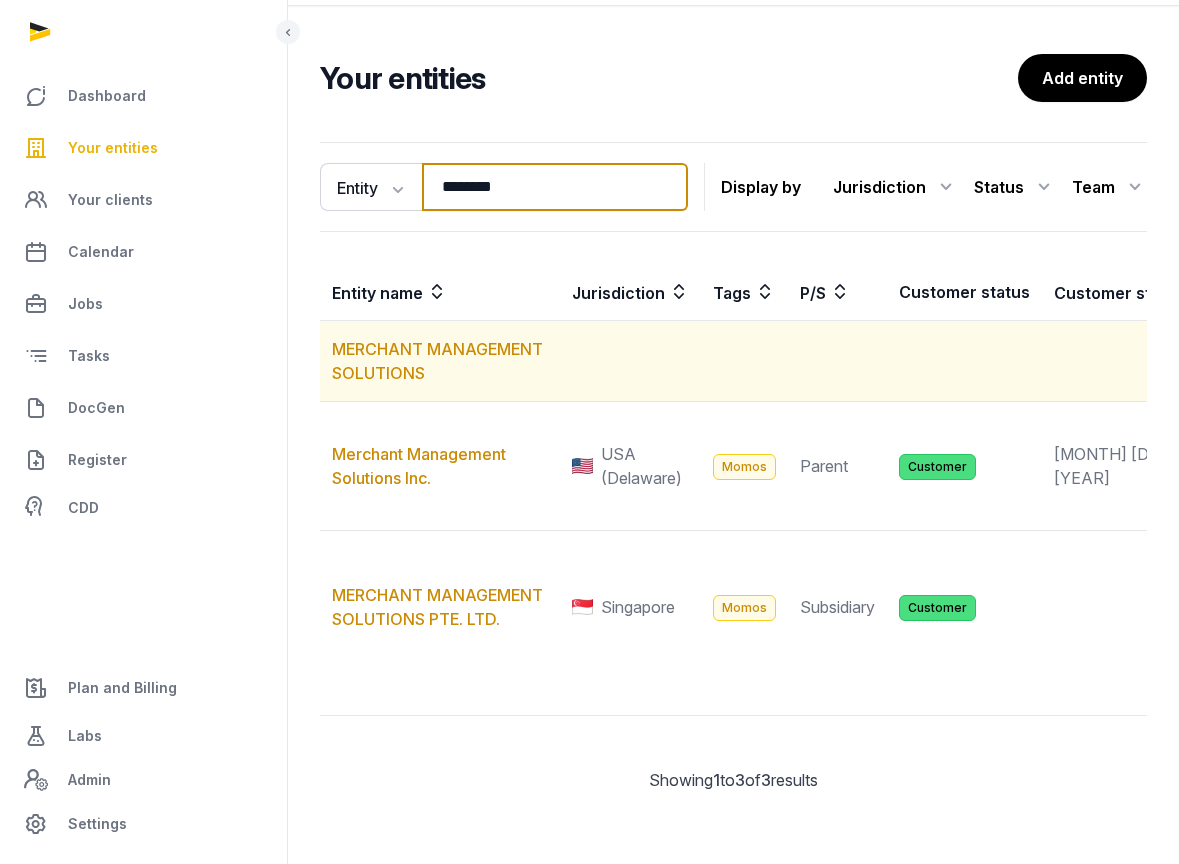 type on "********" 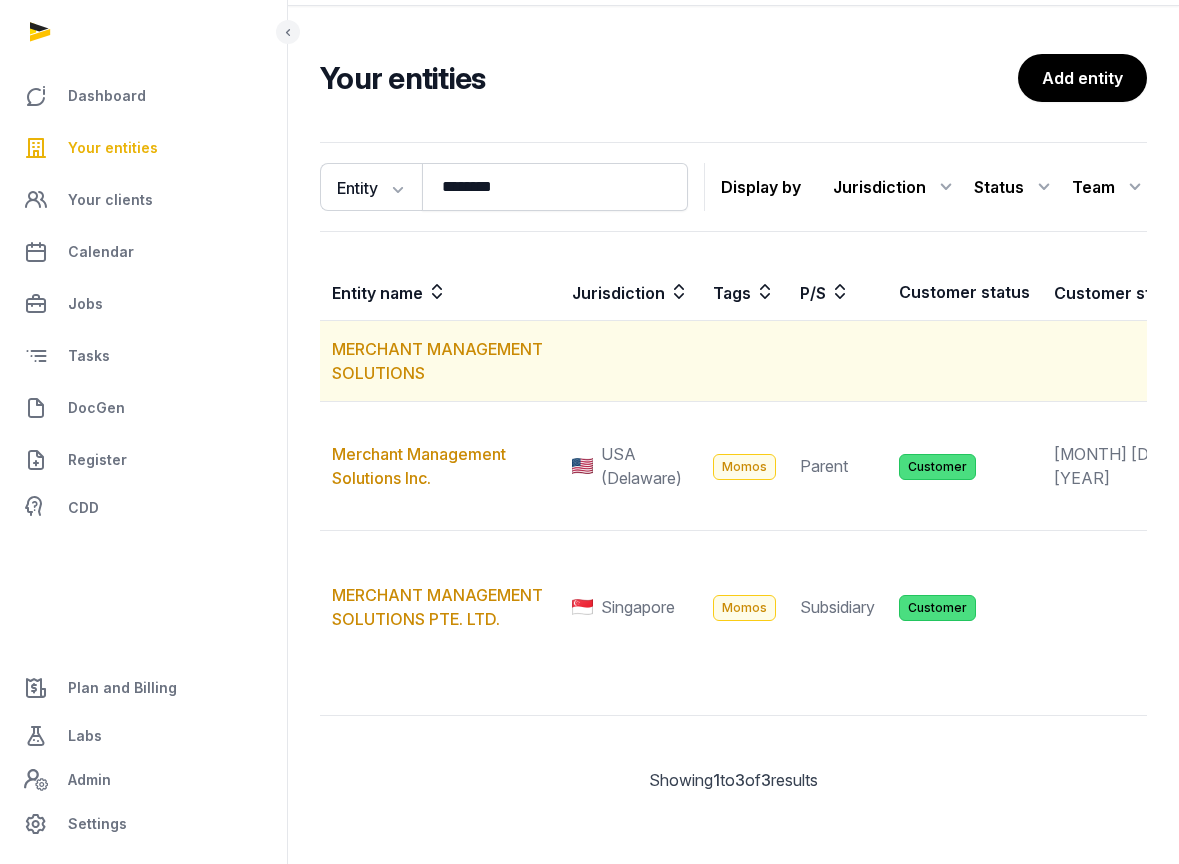 click on "MERCHANT MANAGEMENT SOLUTIONS" at bounding box center (440, 361) 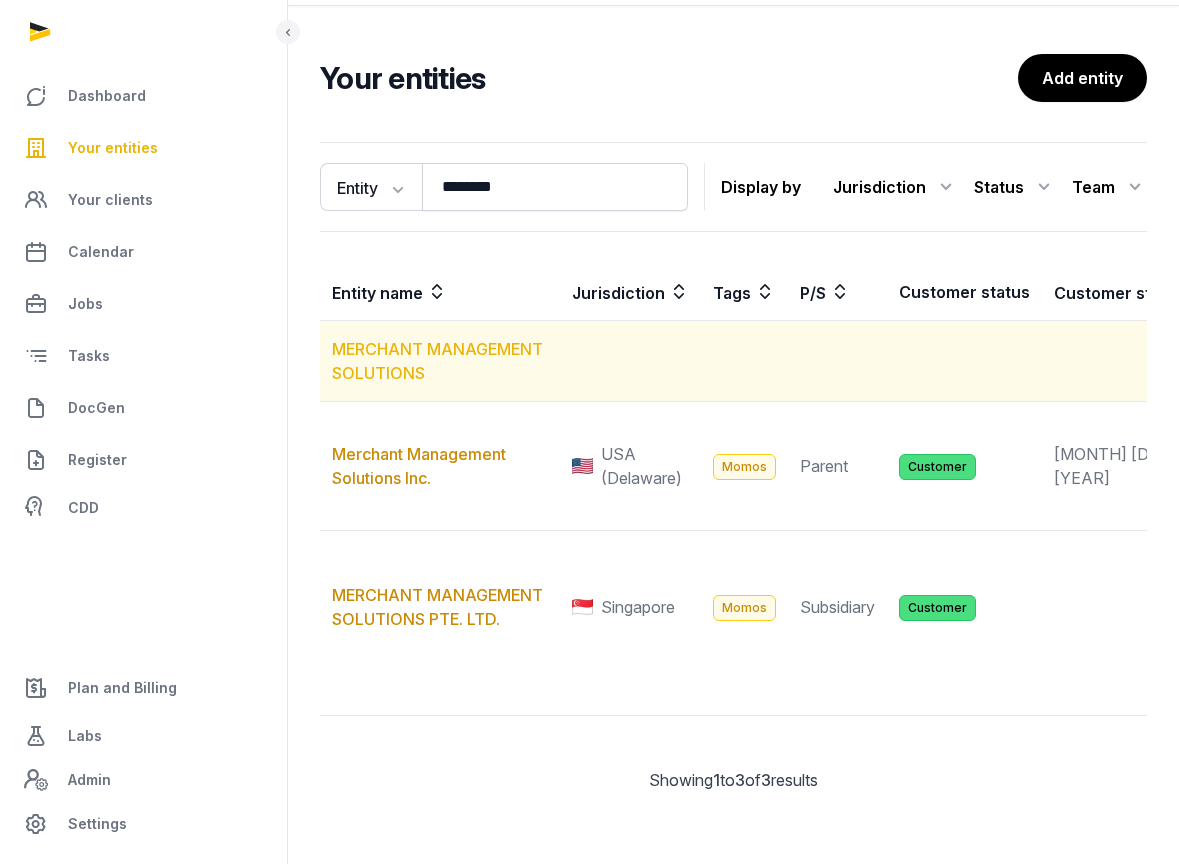 click on "MERCHANT MANAGEMENT SOLUTIONS" at bounding box center [437, 361] 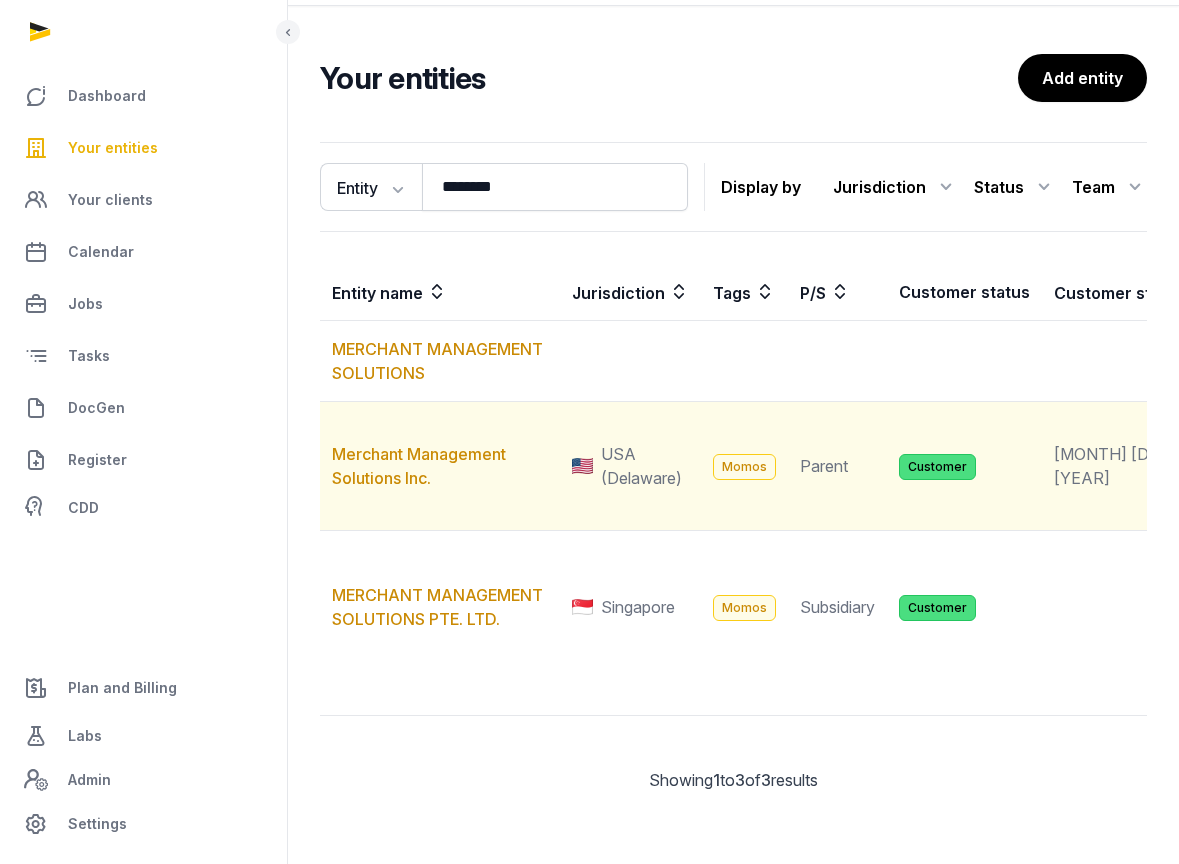 scroll, scrollTop: 178, scrollLeft: 0, axis: vertical 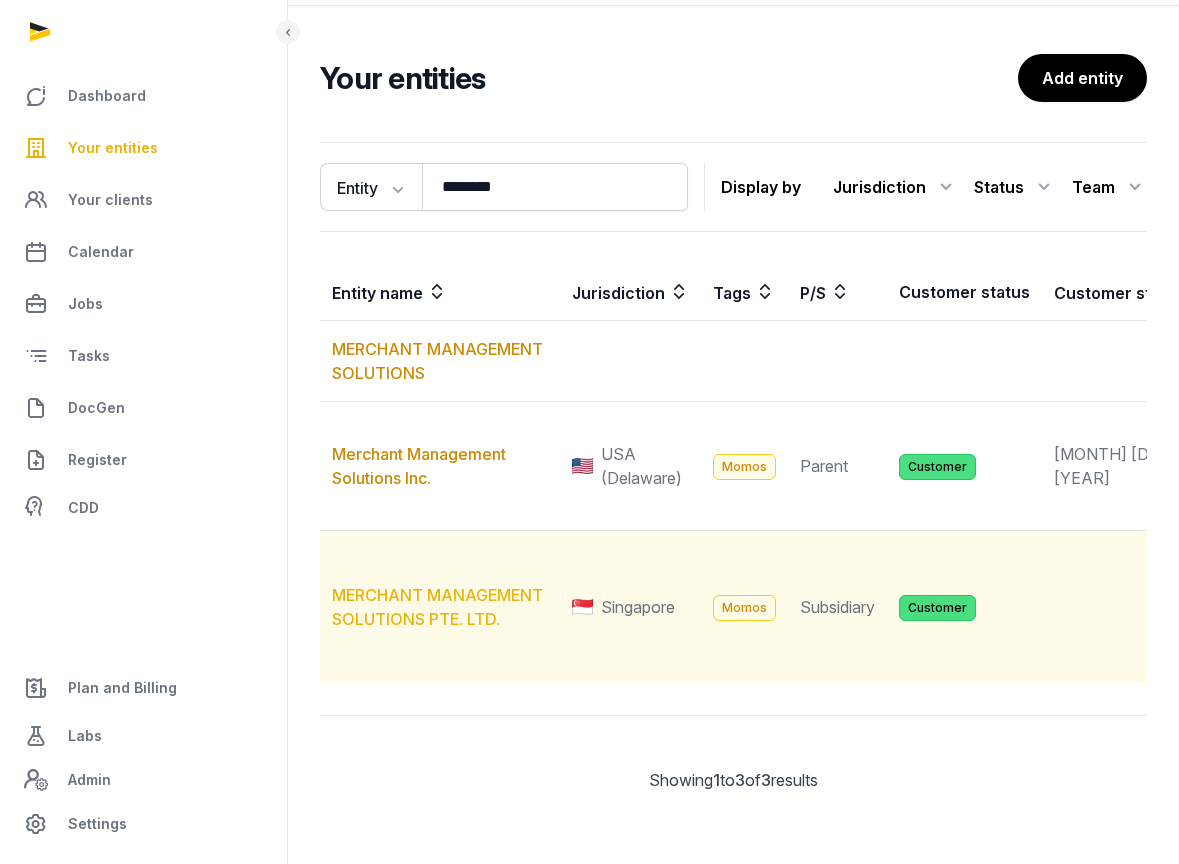 click on "MERCHANT MANAGEMENT SOLUTIONS PTE. LTD." at bounding box center (437, 607) 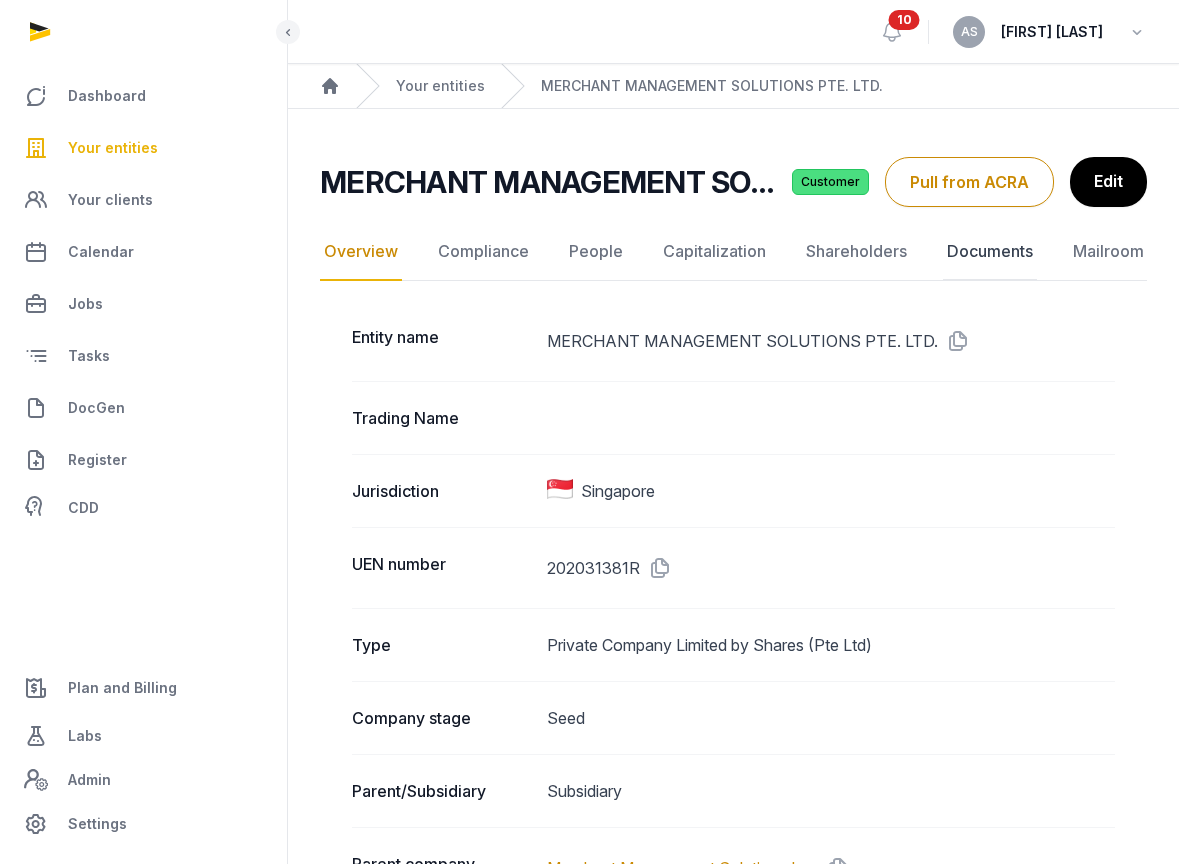 click on "Documents" 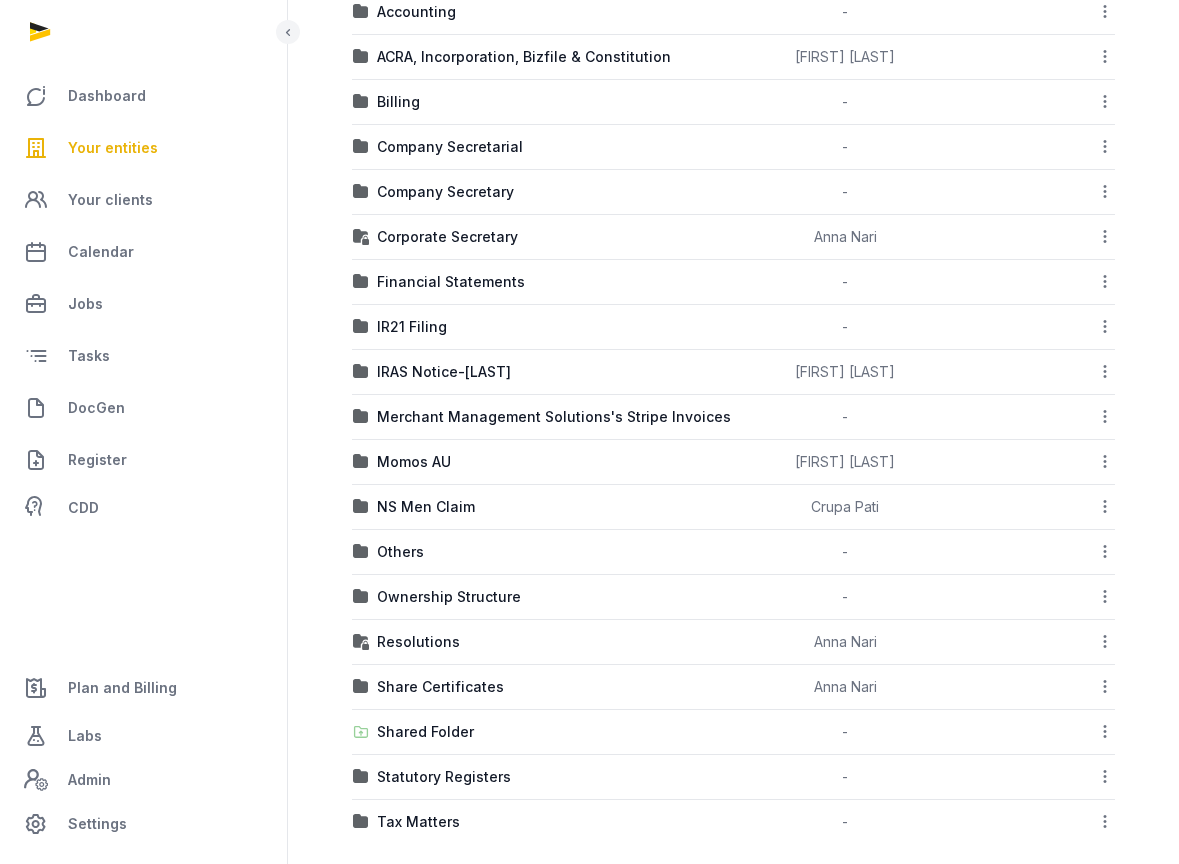 scroll, scrollTop: 497, scrollLeft: 0, axis: vertical 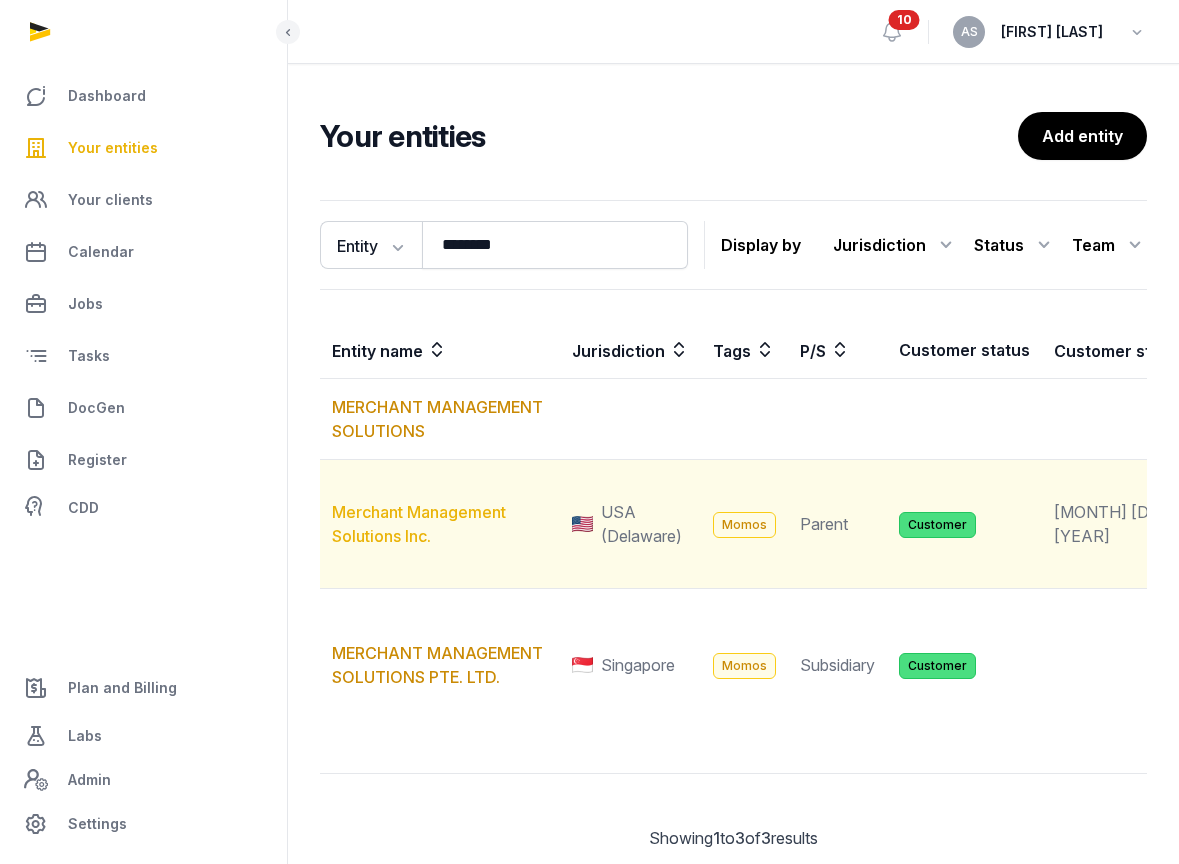 click on "Merchant Management Solutions Inc." at bounding box center (419, 524) 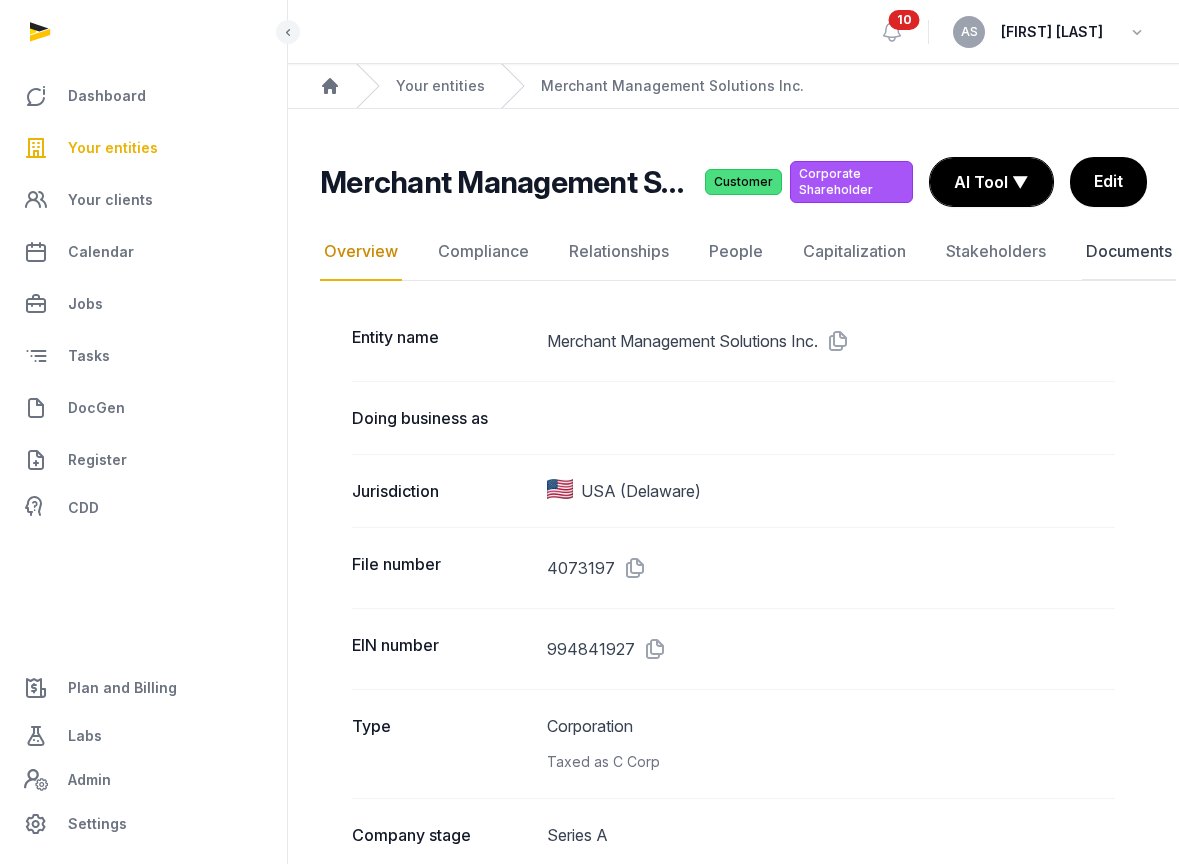 click on "Documents" 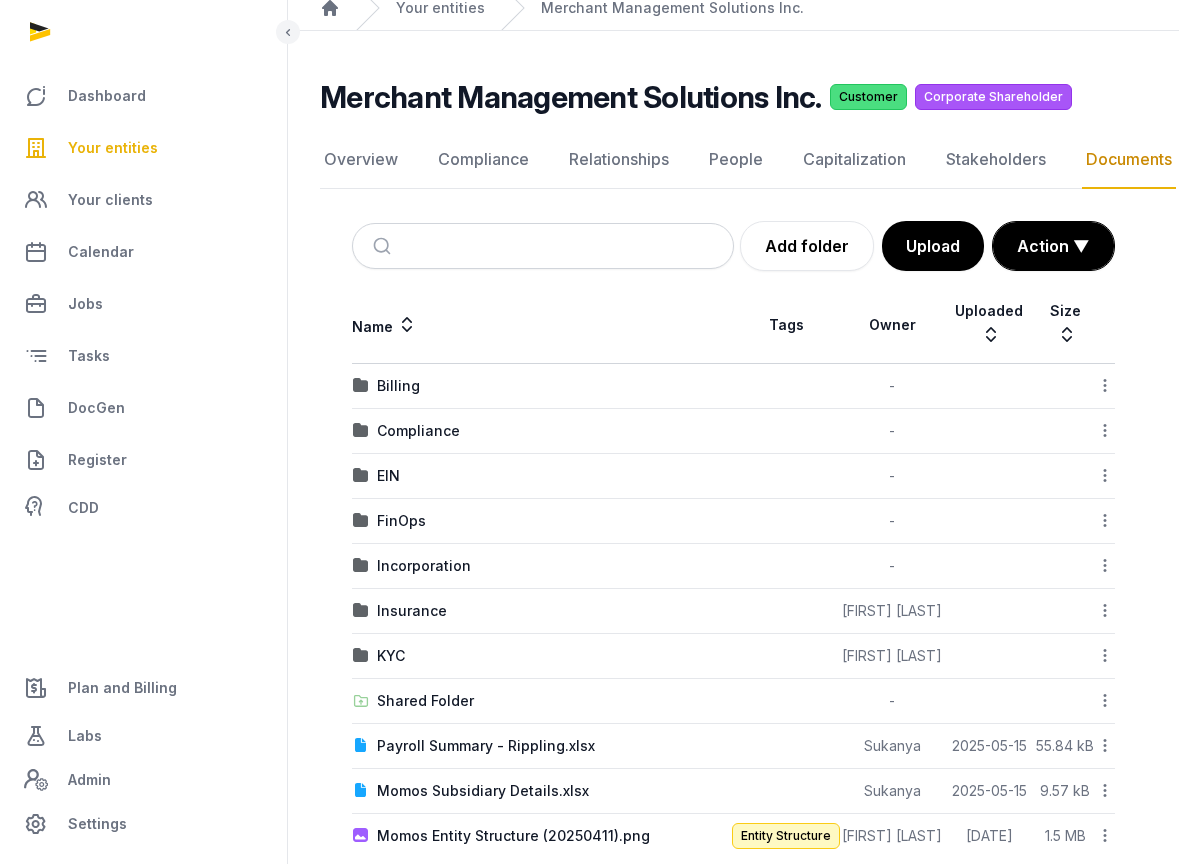 scroll, scrollTop: 112, scrollLeft: 0, axis: vertical 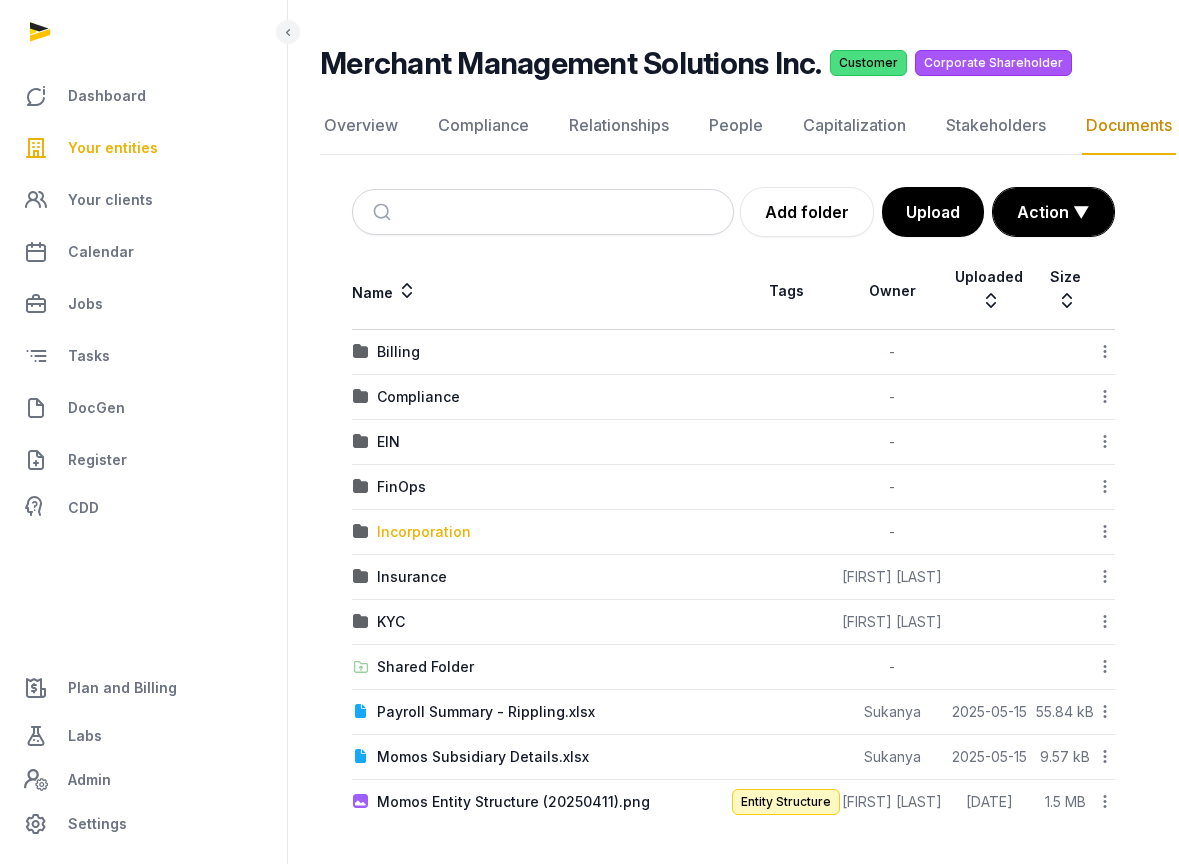 click on "Incorporation" at bounding box center [424, 532] 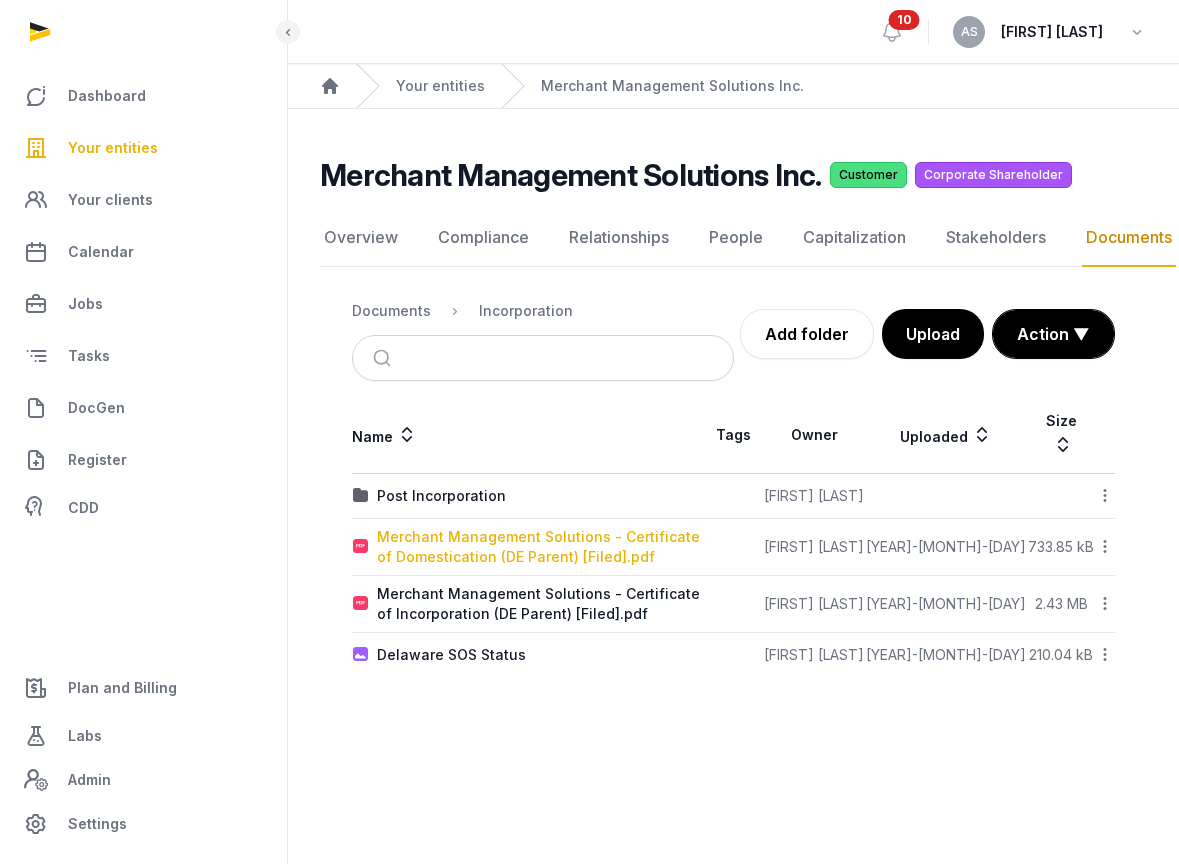 scroll, scrollTop: 0, scrollLeft: 0, axis: both 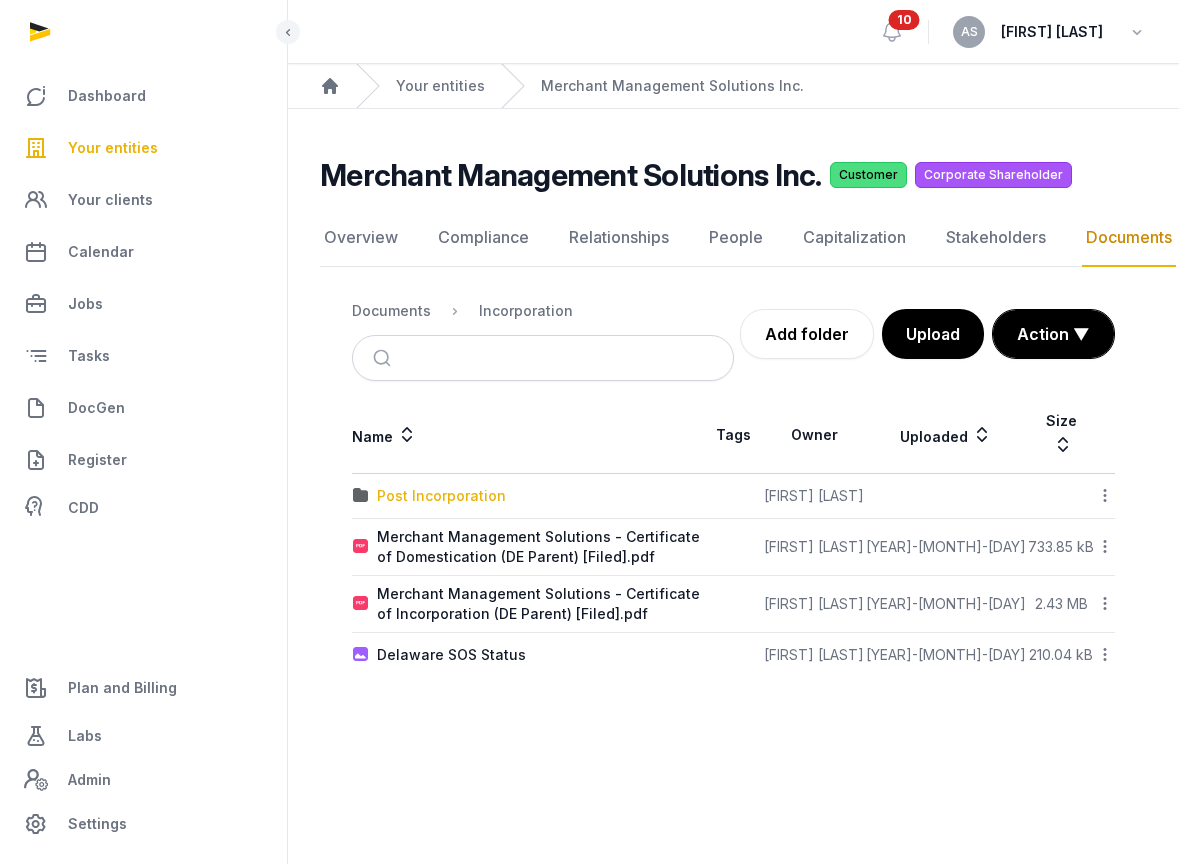 click on "Post Incorporation" at bounding box center (441, 496) 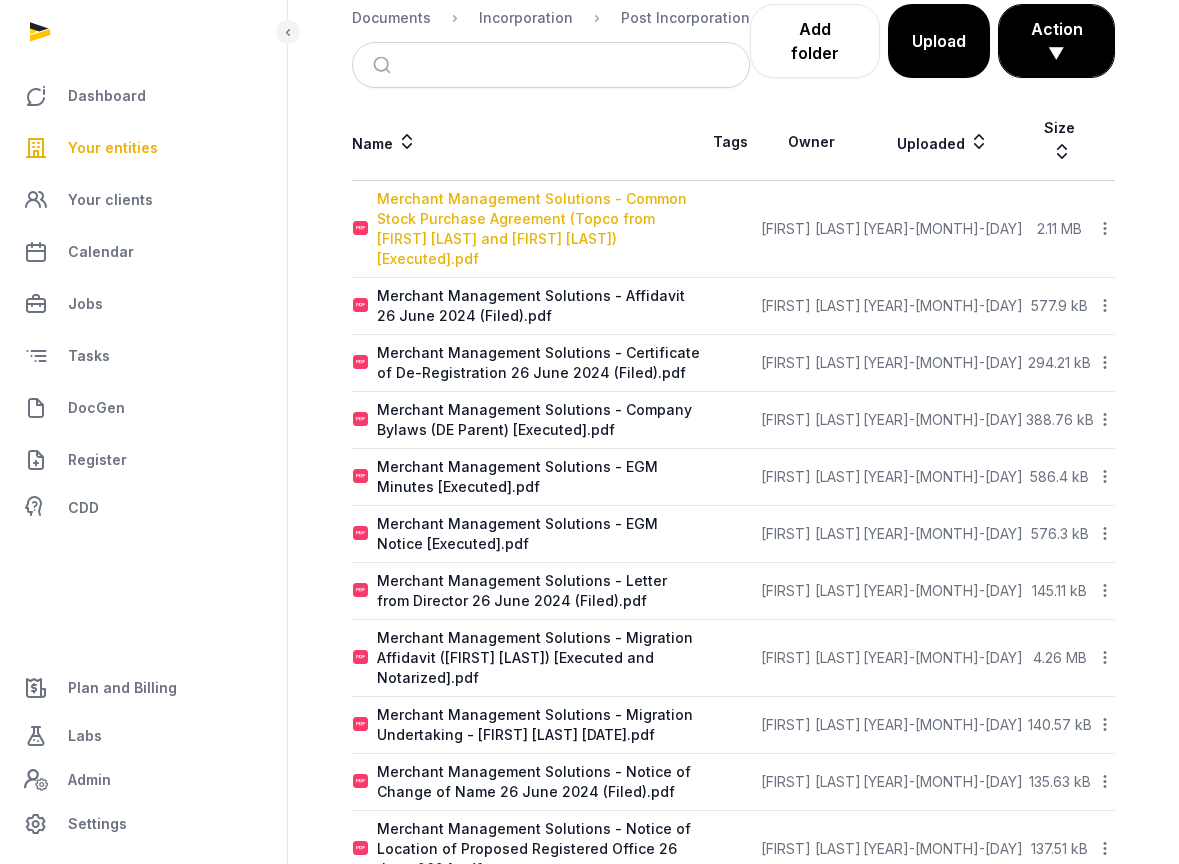 scroll, scrollTop: 294, scrollLeft: 0, axis: vertical 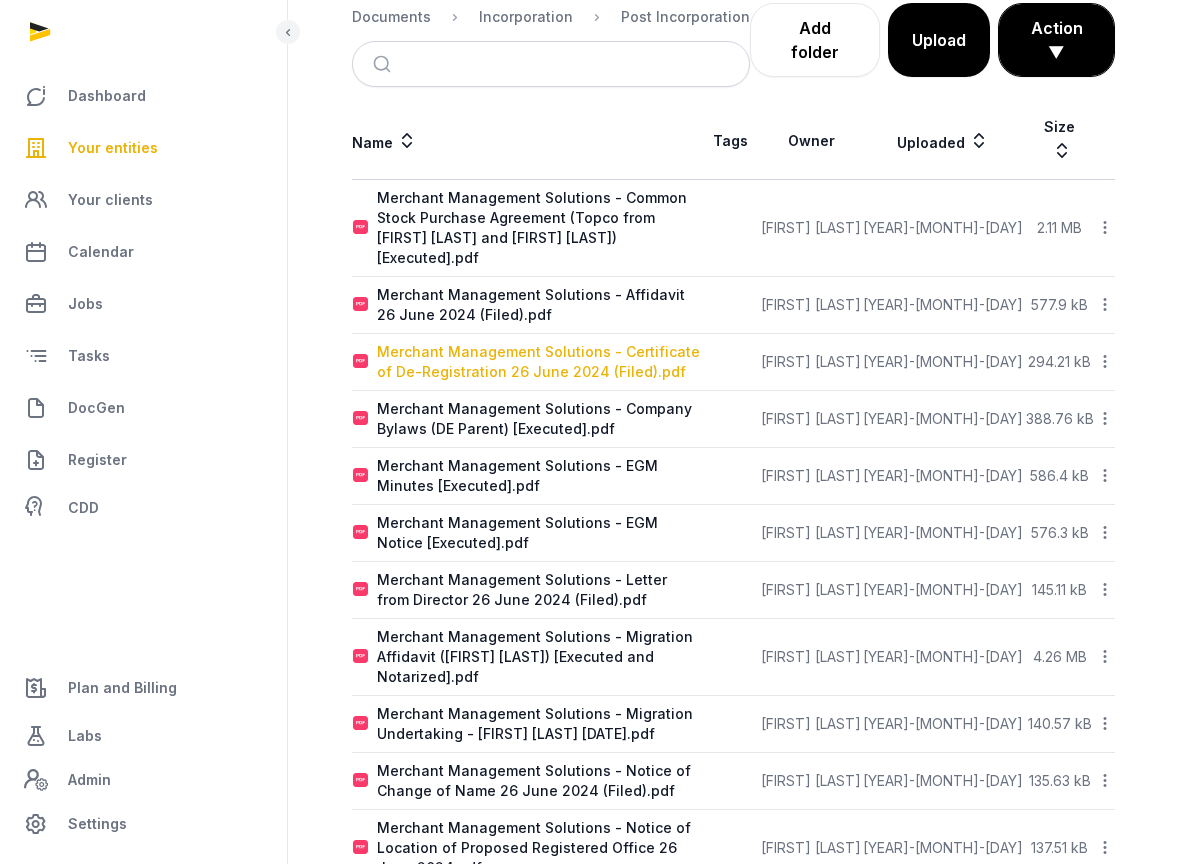 click on "Merchant Management Solutions - Certificate of De-Registration 26 June 2024 (Filed).pdf" at bounding box center (538, 362) 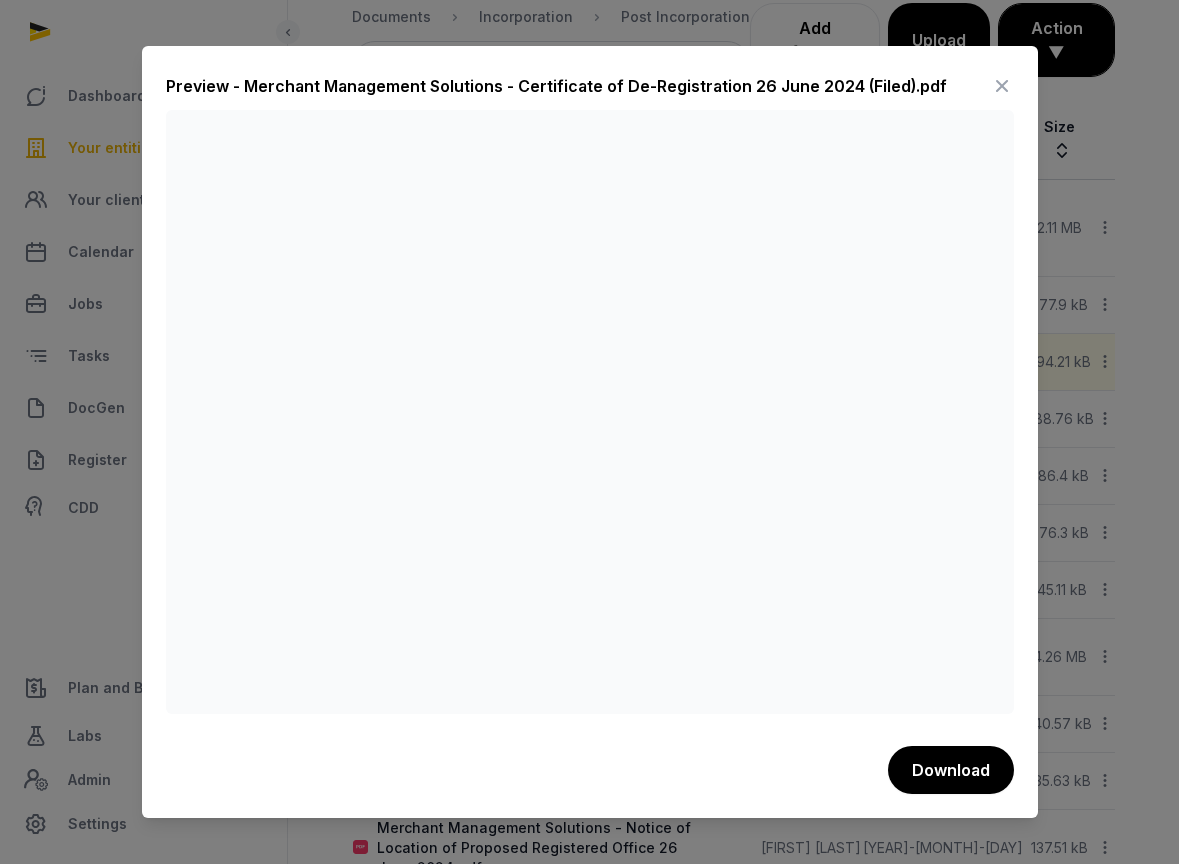 click at bounding box center [1002, 86] 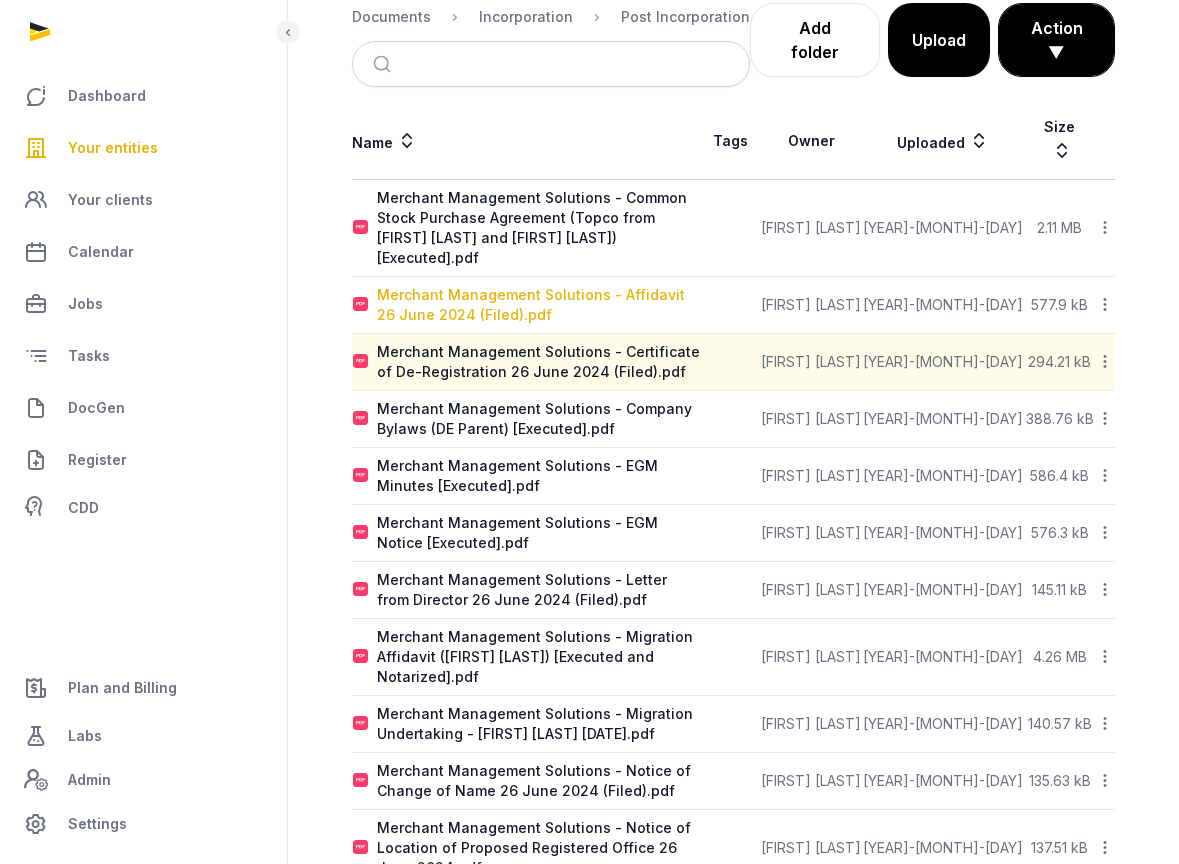 click on "Merchant Management Solutions - Affidavit 26 June 2024 (Filed).pdf" at bounding box center (538, 305) 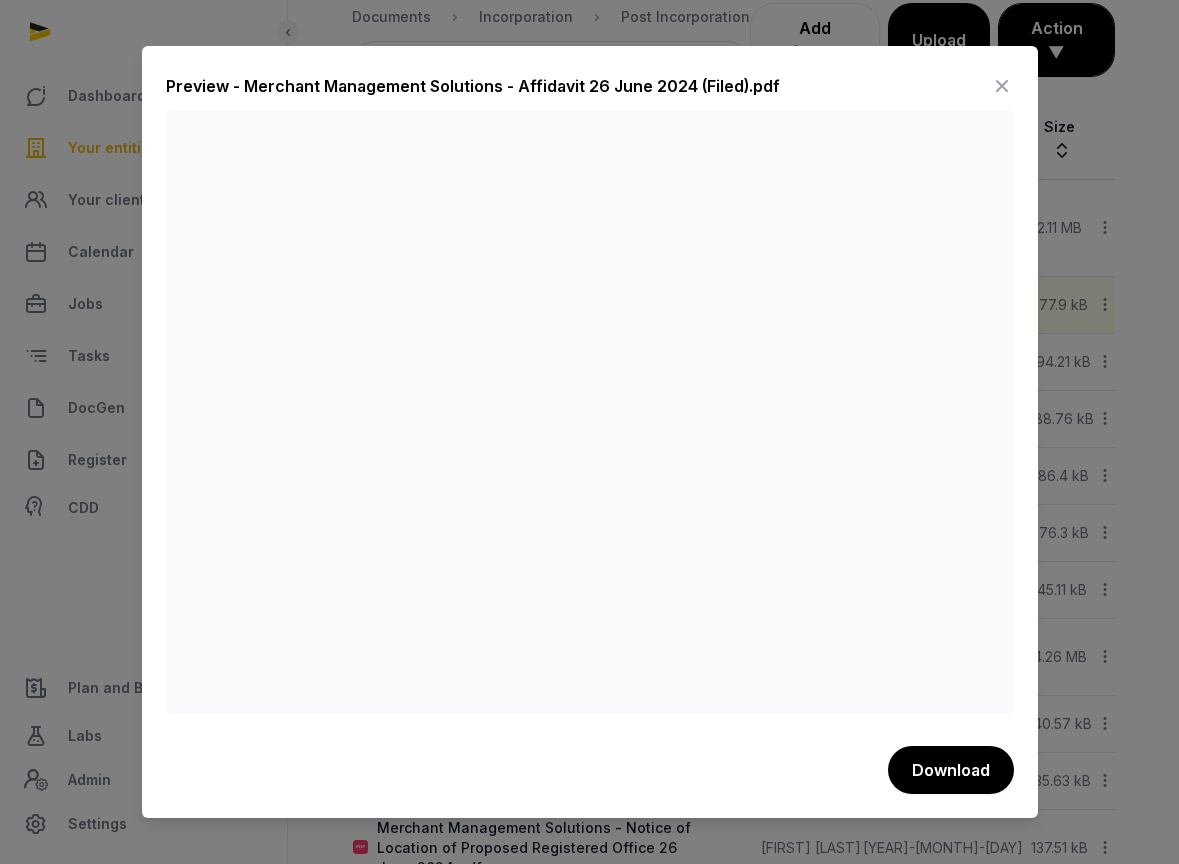 click at bounding box center (1002, 86) 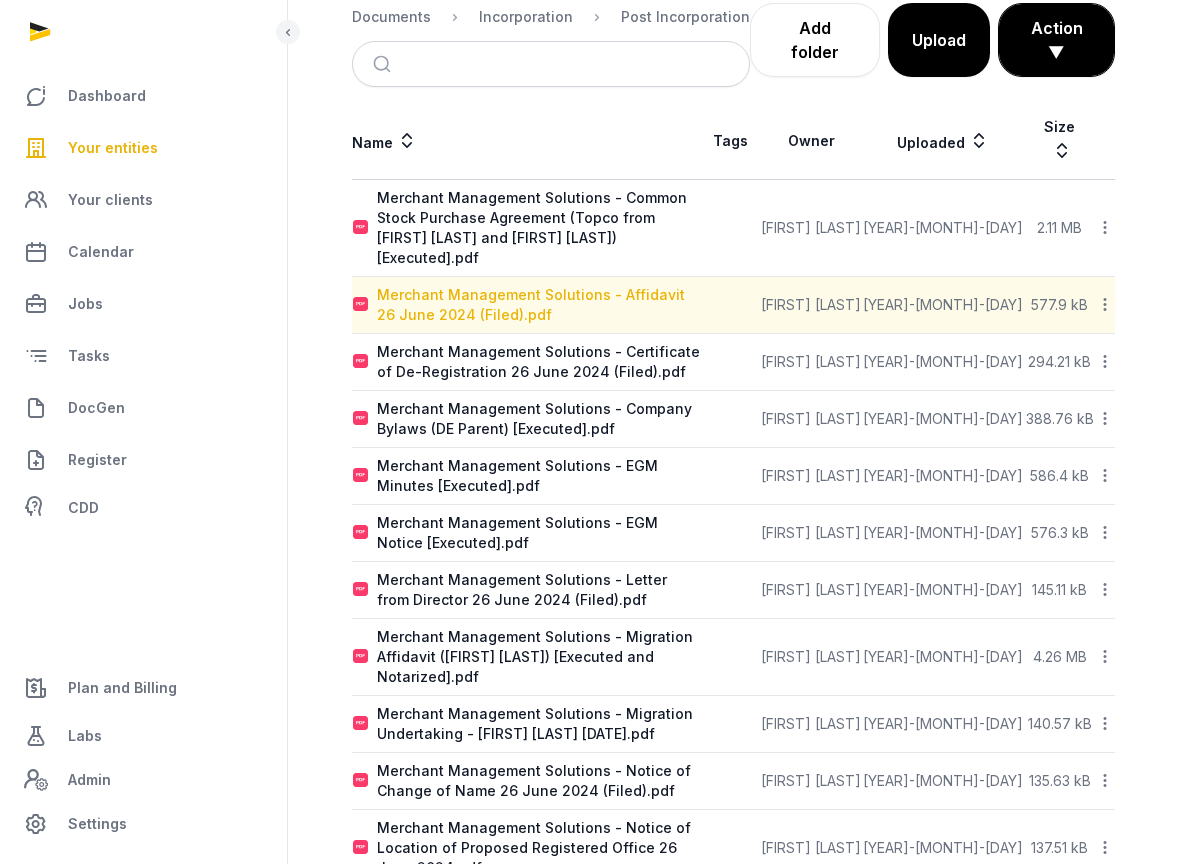 click on "Merchant Management Solutions - Affidavit 26 June 2024 (Filed).pdf" at bounding box center [538, 305] 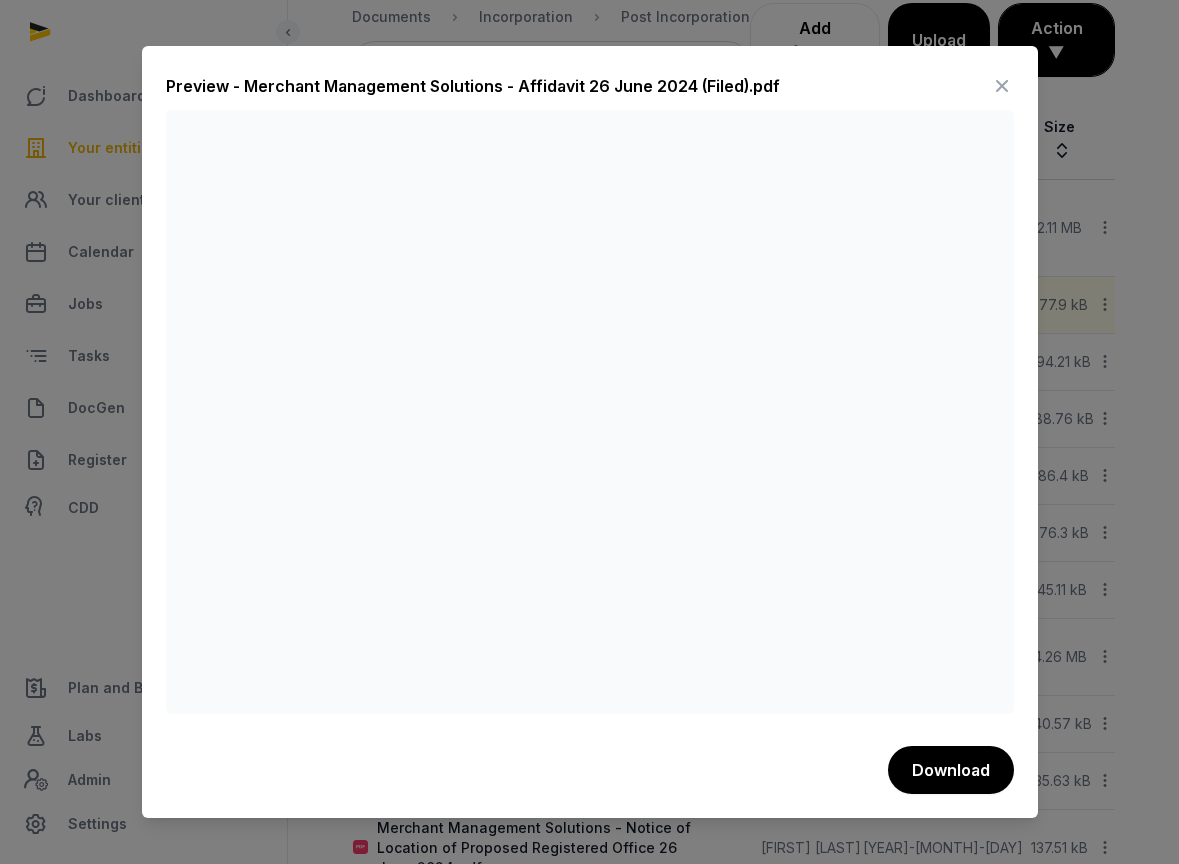 click at bounding box center (1002, 86) 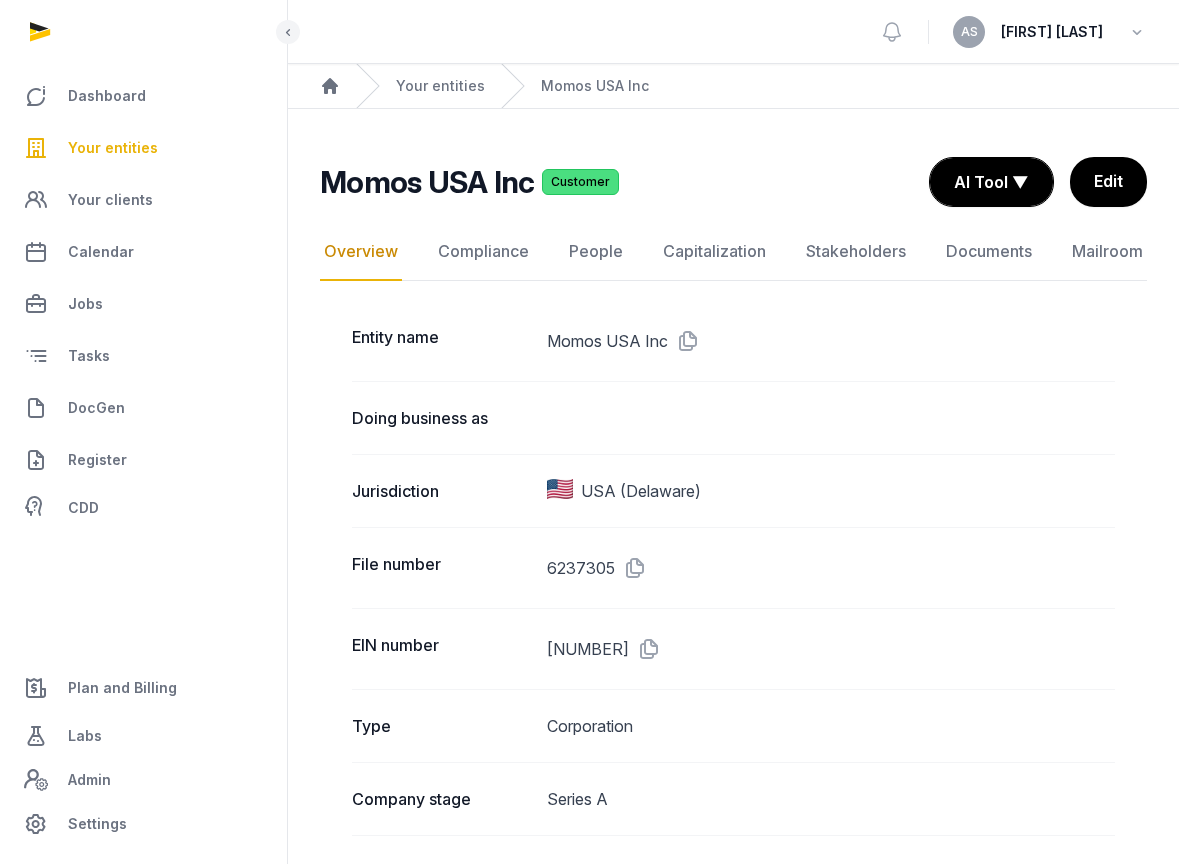 scroll, scrollTop: 356, scrollLeft: 0, axis: vertical 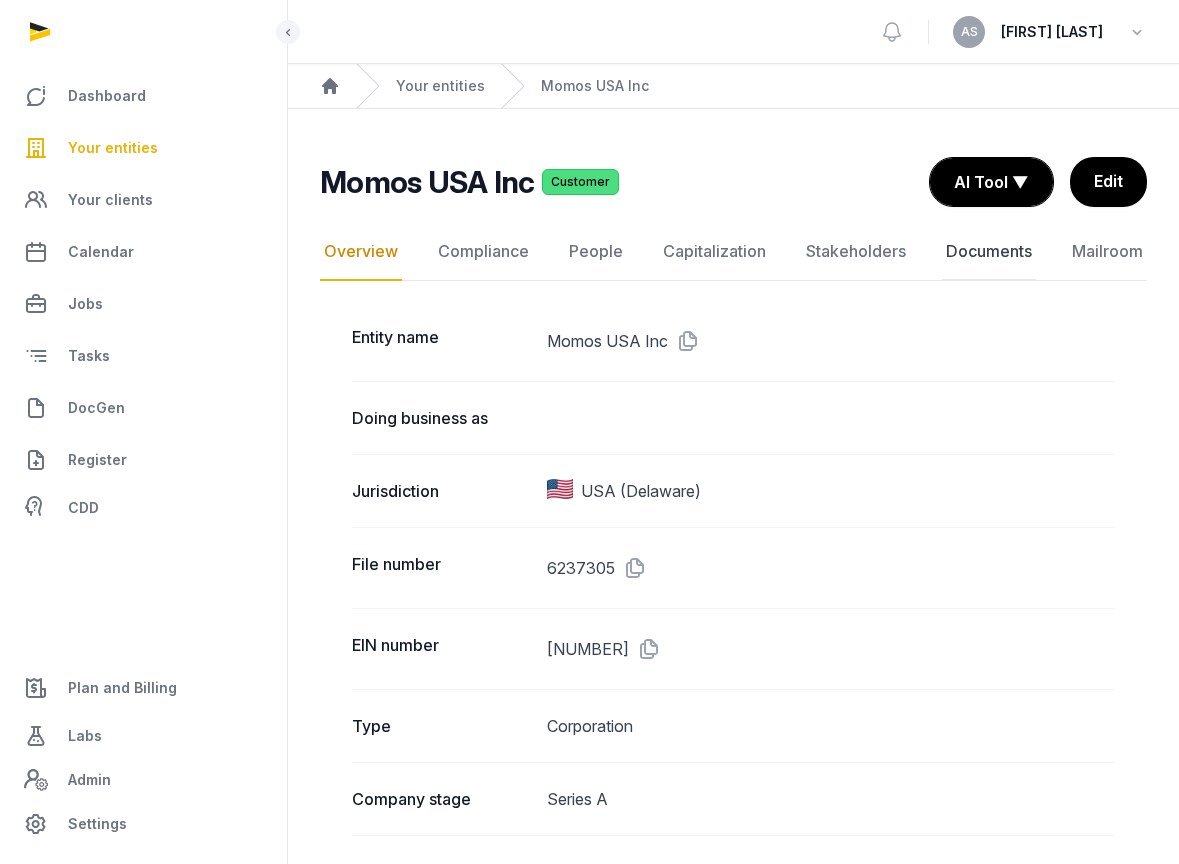 click on "Documents" 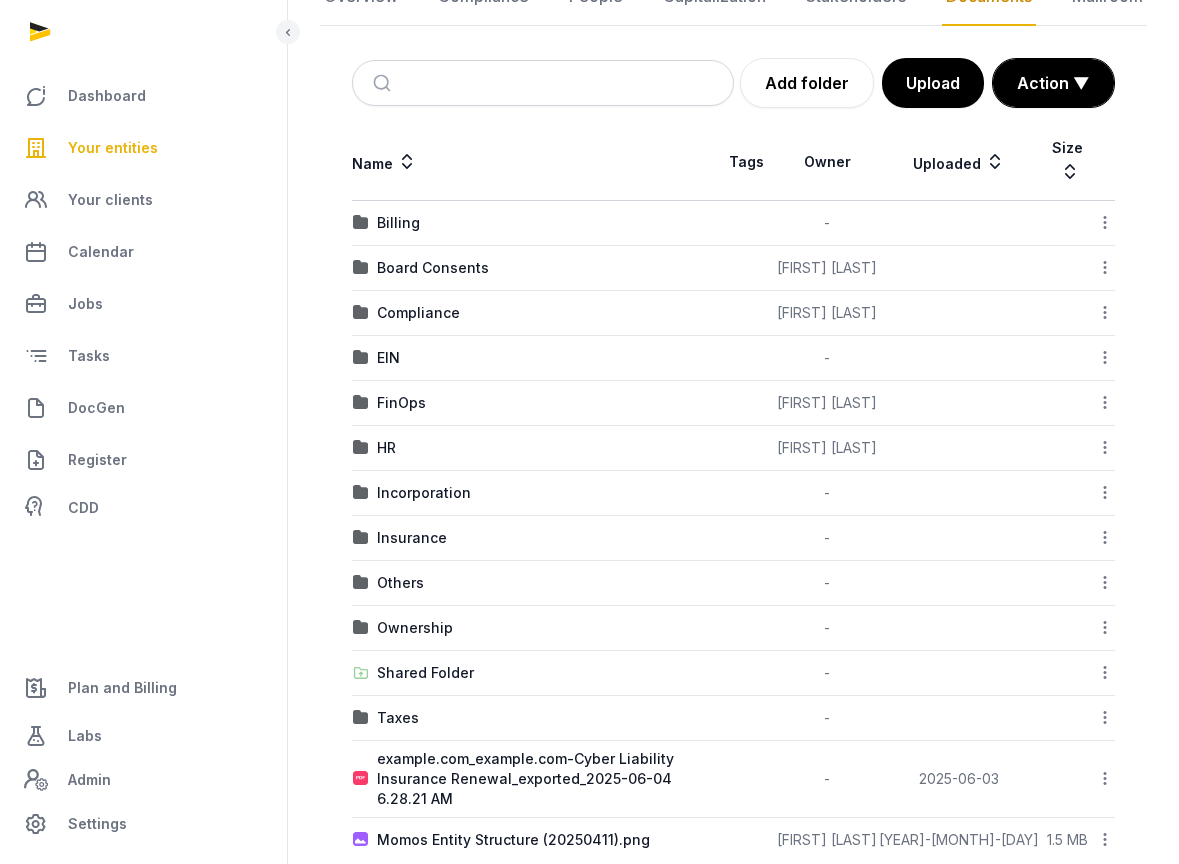 scroll, scrollTop: 259, scrollLeft: 0, axis: vertical 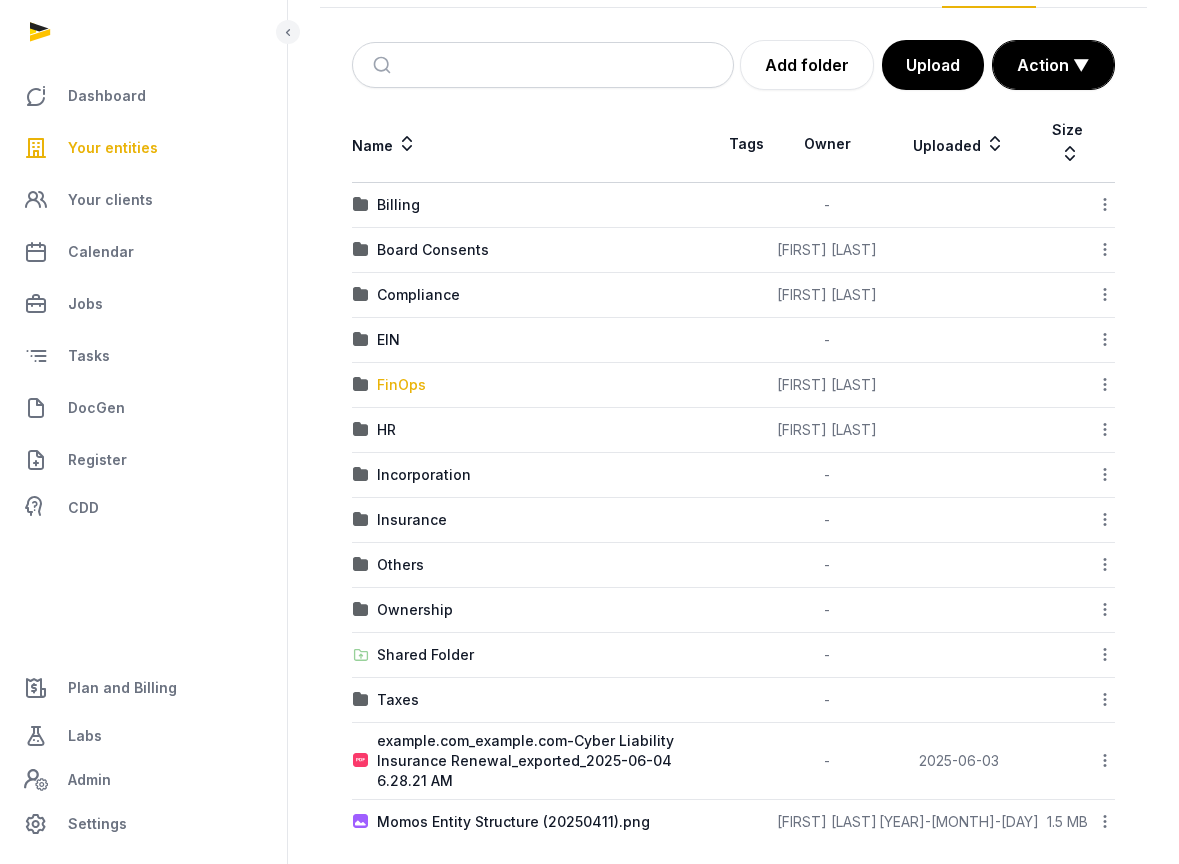 click on "FinOps" at bounding box center (401, 385) 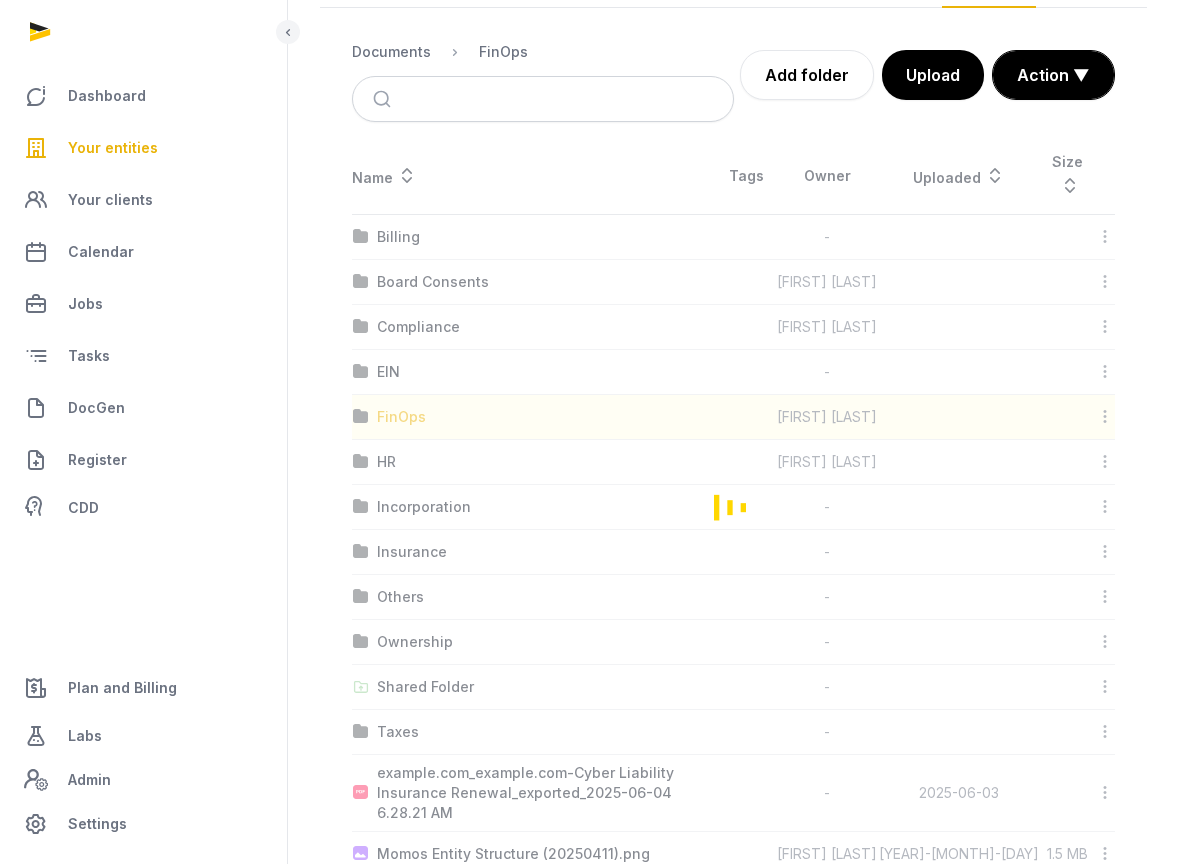 scroll, scrollTop: 0, scrollLeft: 0, axis: both 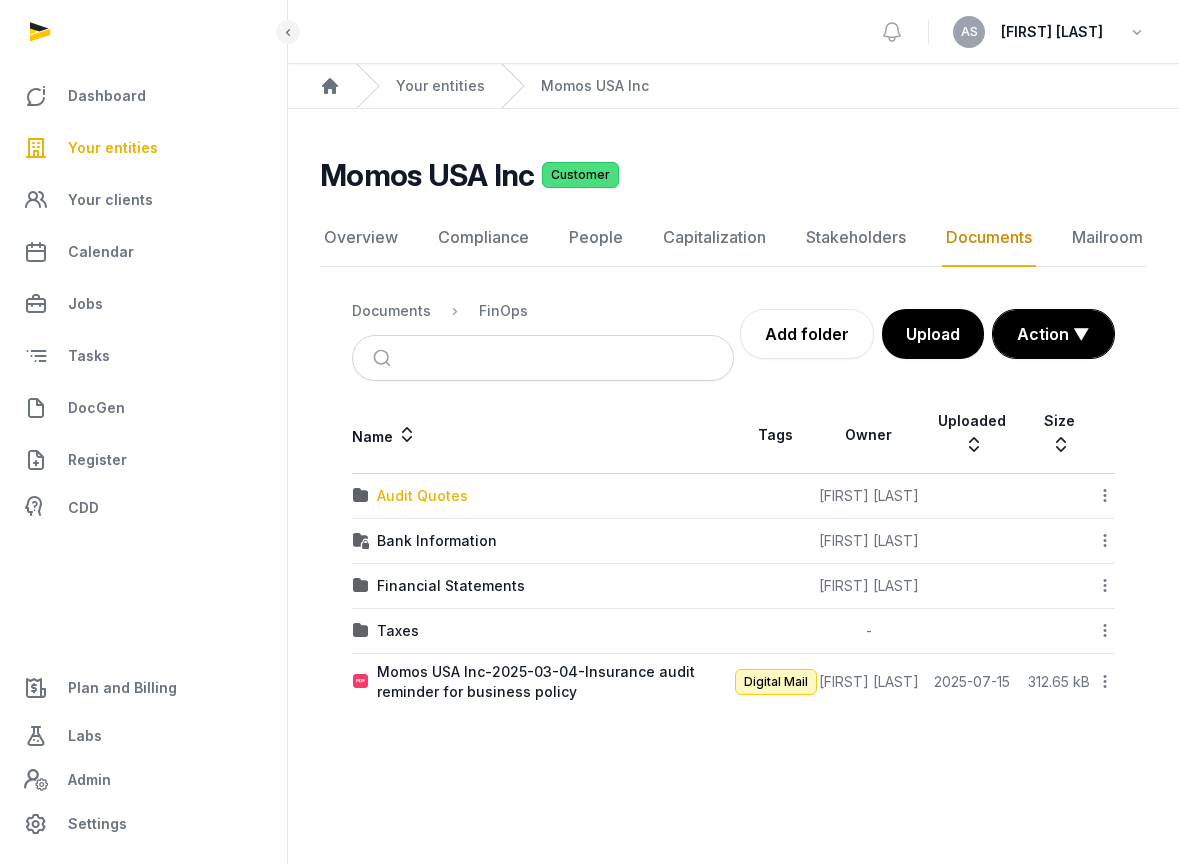 click on "Audit Quotes" at bounding box center [422, 496] 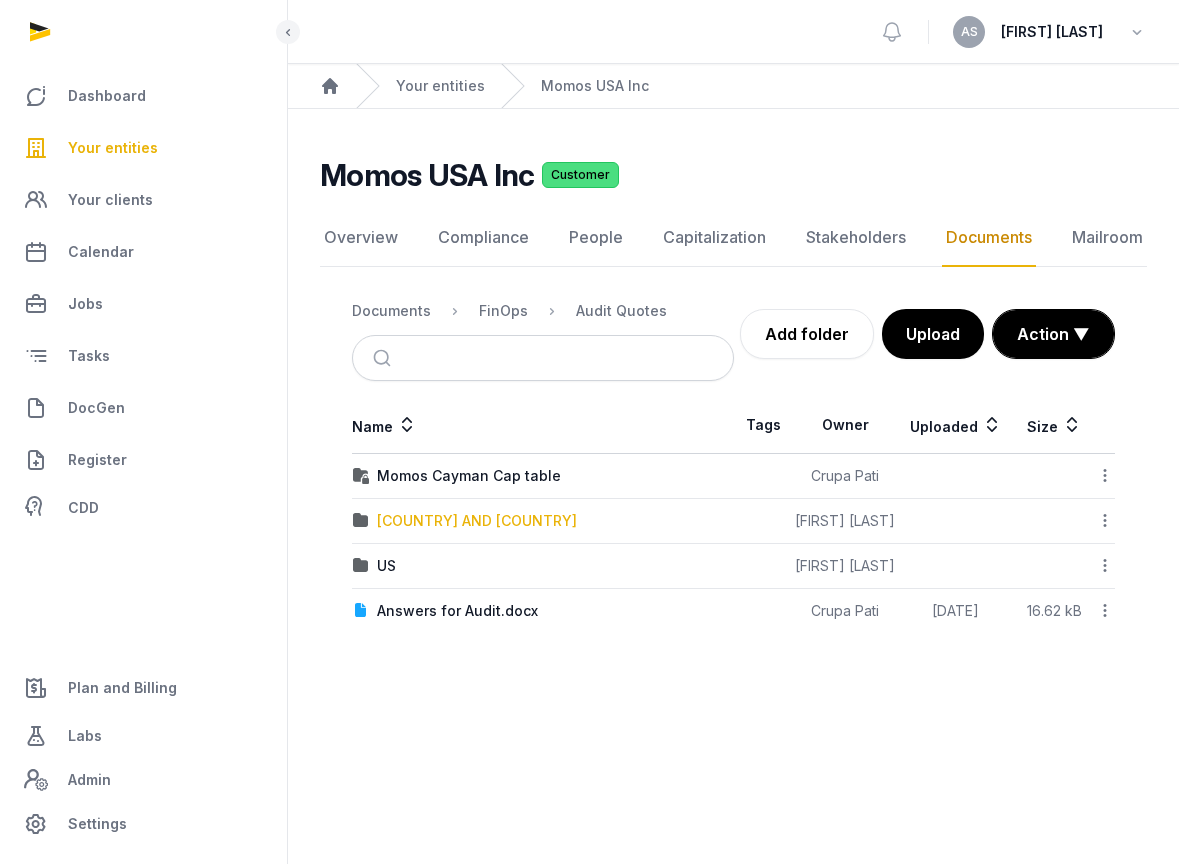 click on "SINGAPORE AND UAE" at bounding box center (477, 521) 